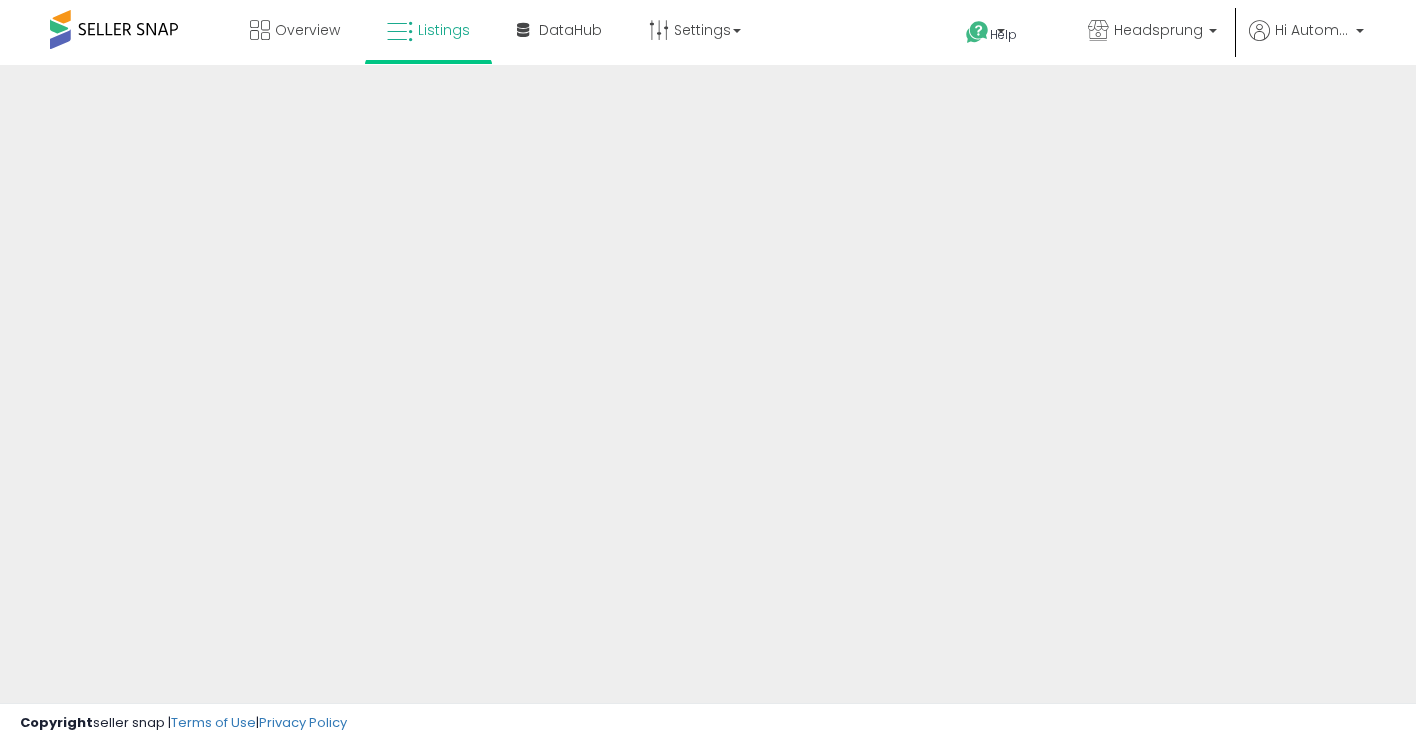 scroll, scrollTop: 0, scrollLeft: 0, axis: both 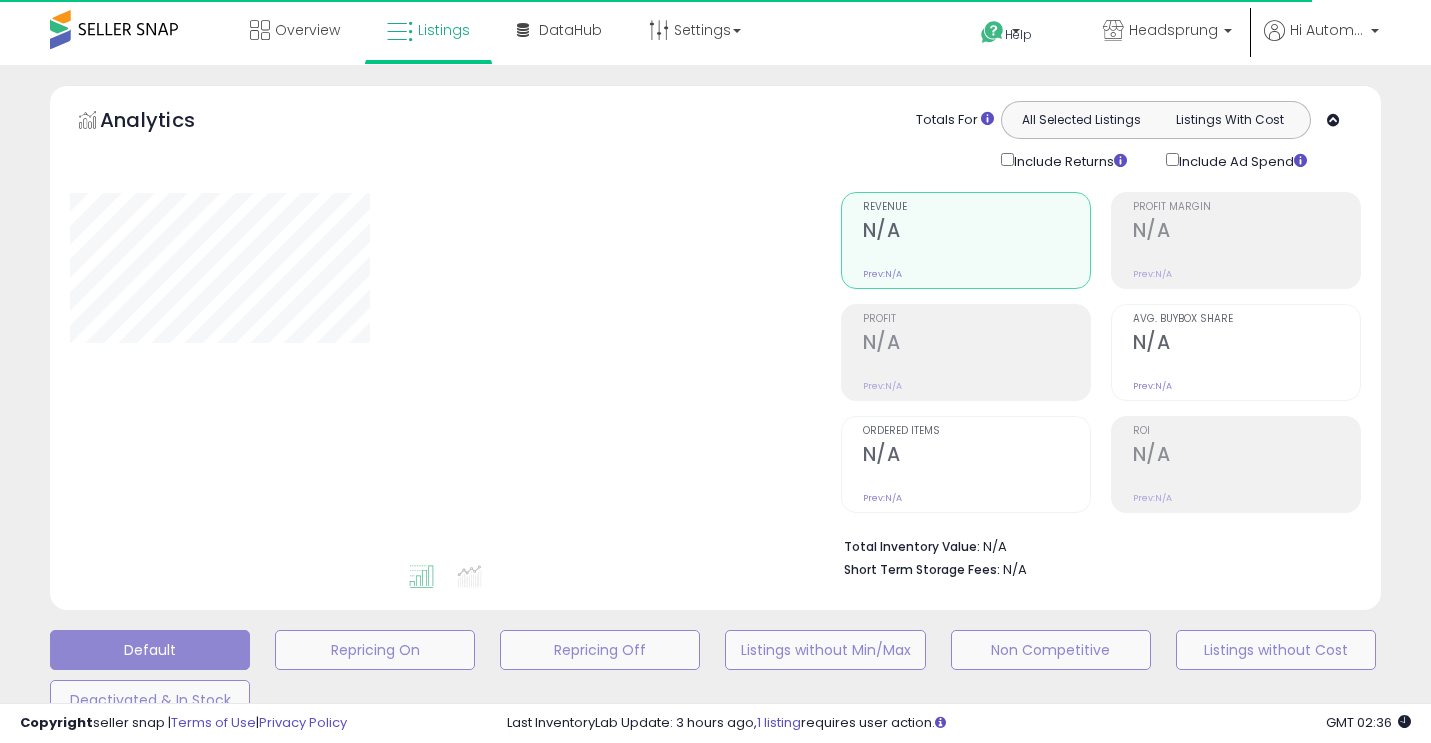 type on "**********" 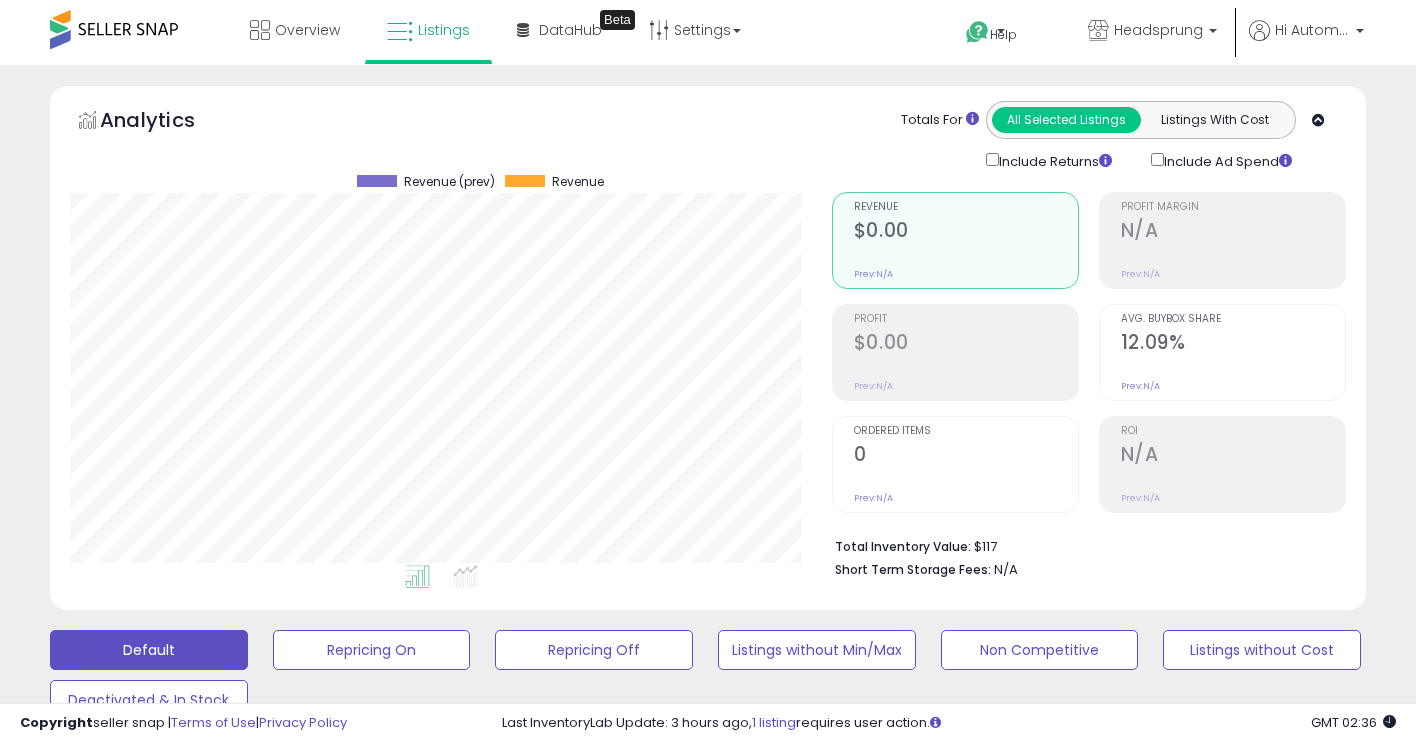 scroll, scrollTop: 999590, scrollLeft: 999238, axis: both 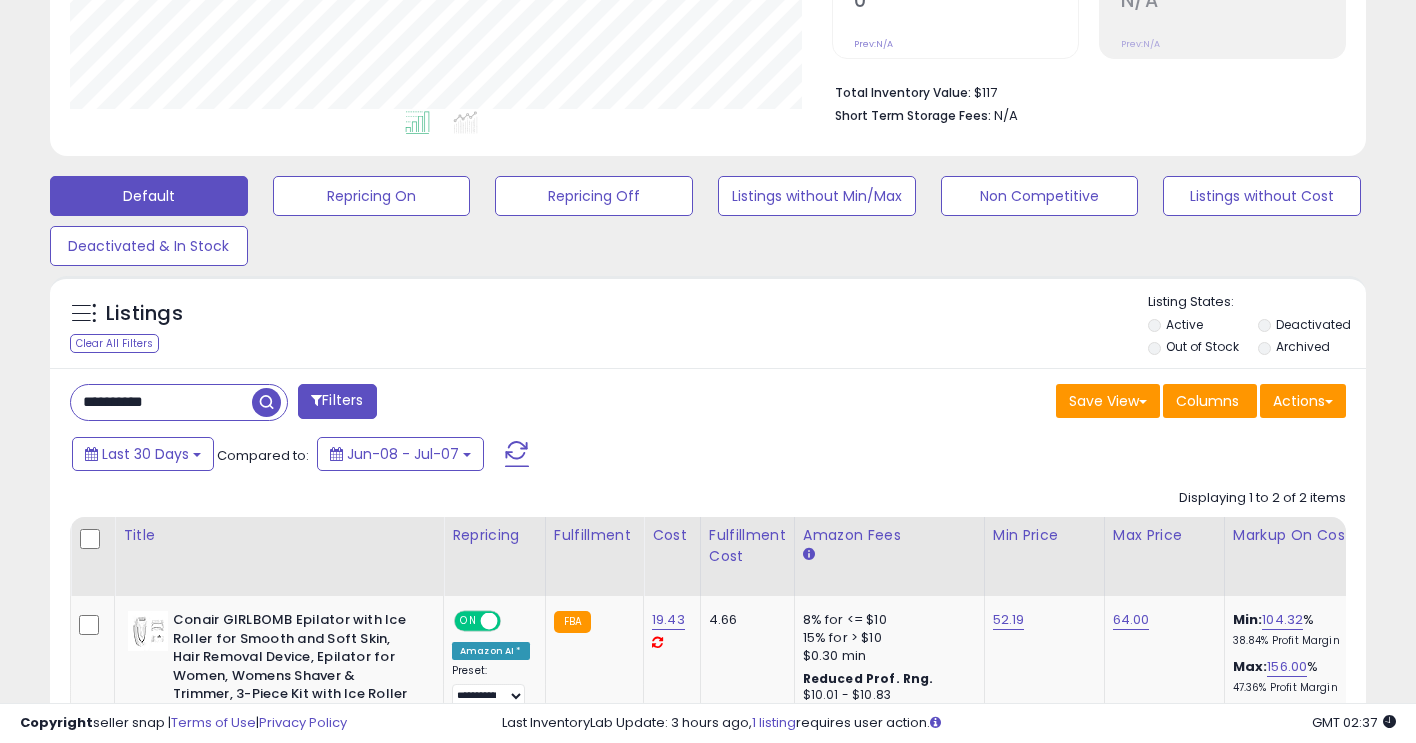 click at bounding box center (266, 402) 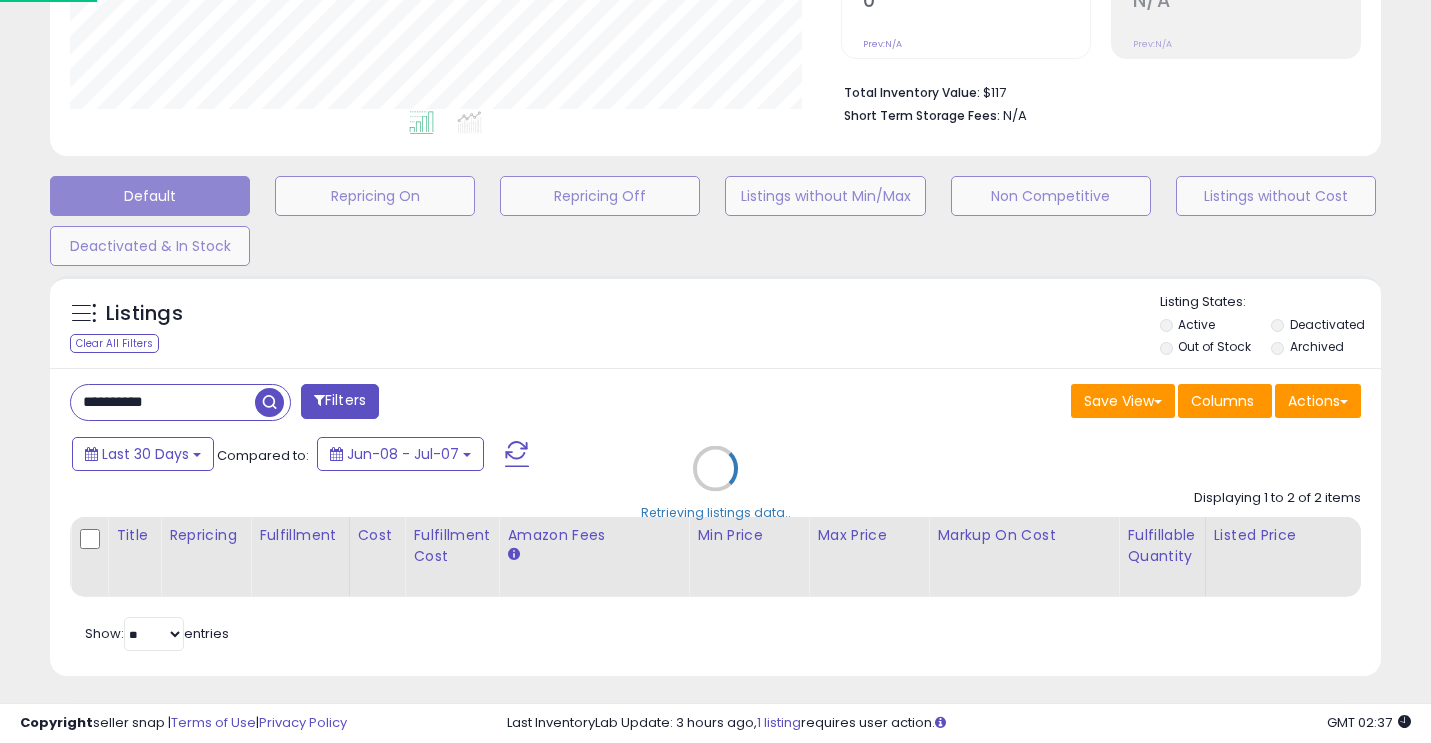 scroll, scrollTop: 999590, scrollLeft: 999229, axis: both 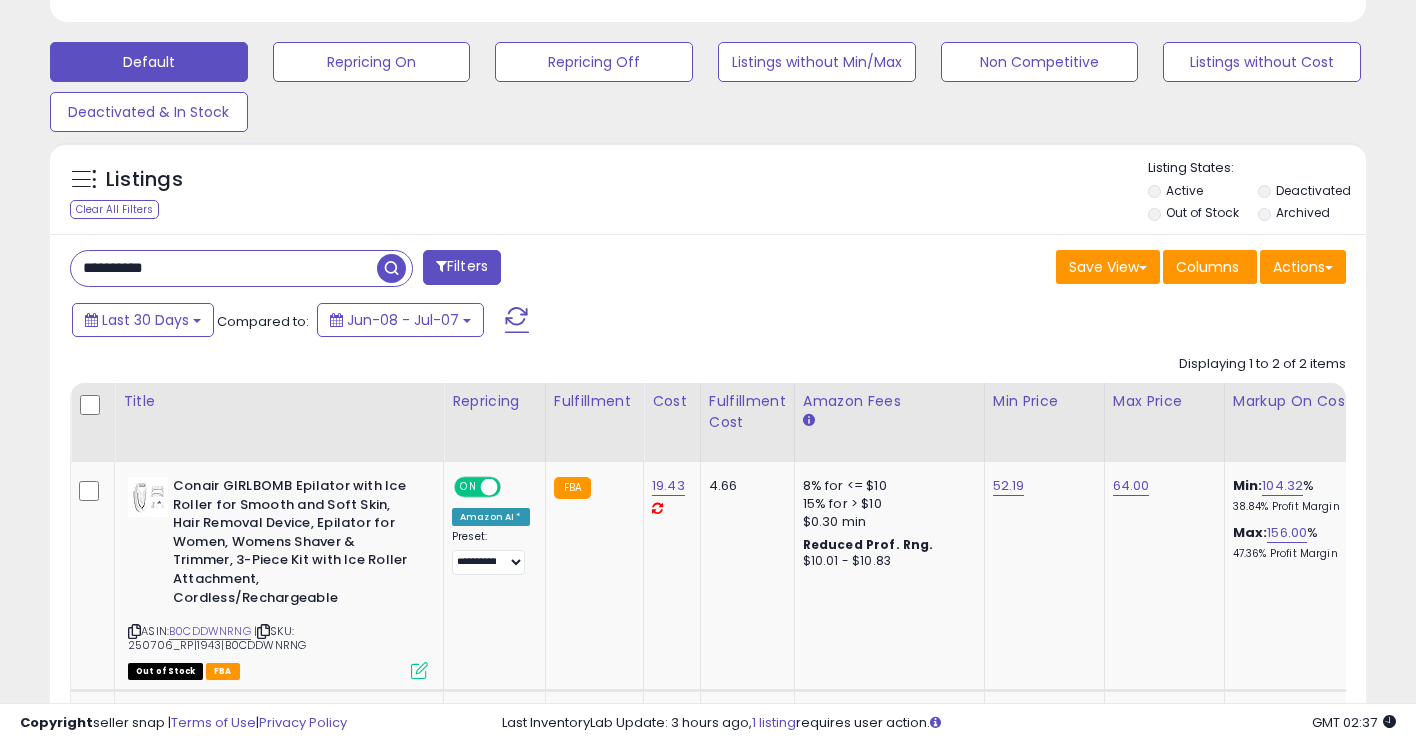 drag, startPoint x: 200, startPoint y: 263, endPoint x: 25, endPoint y: 249, distance: 175.55911 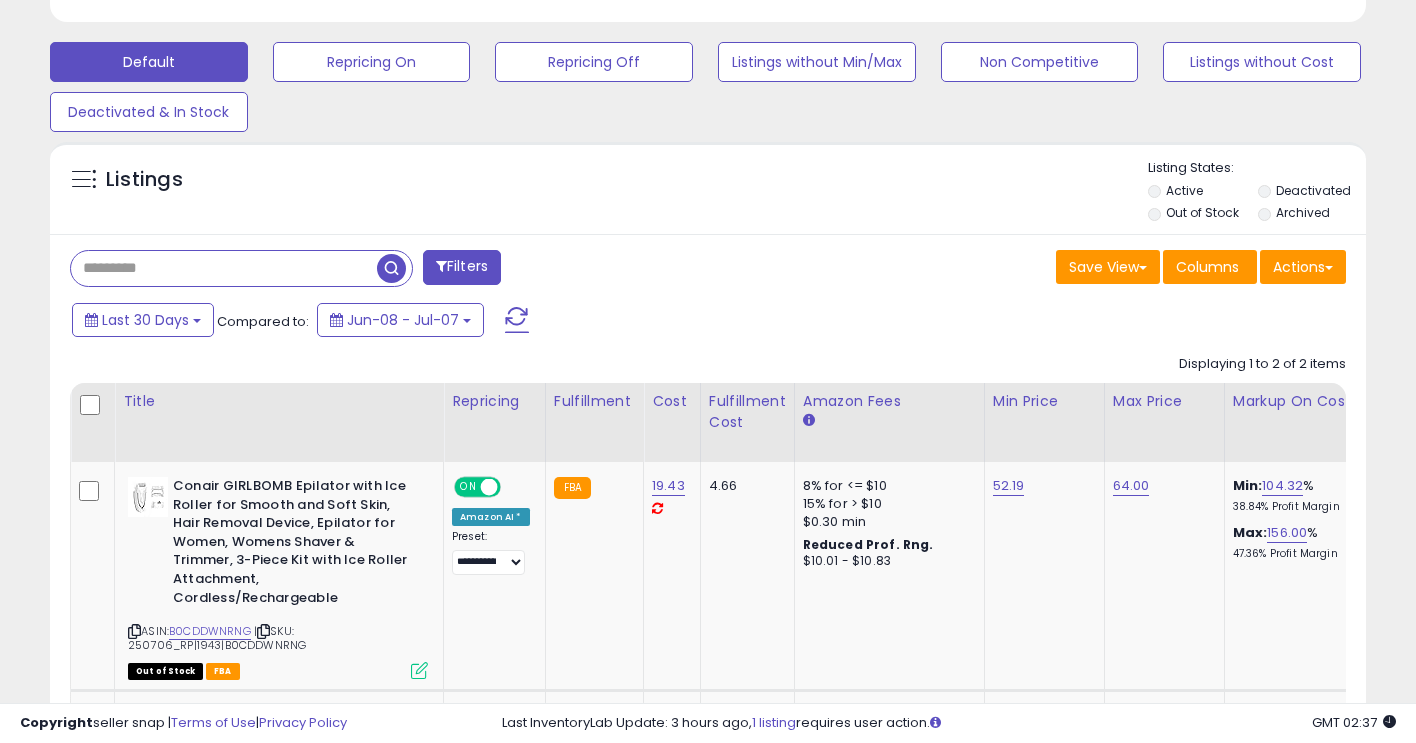 click at bounding box center (391, 268) 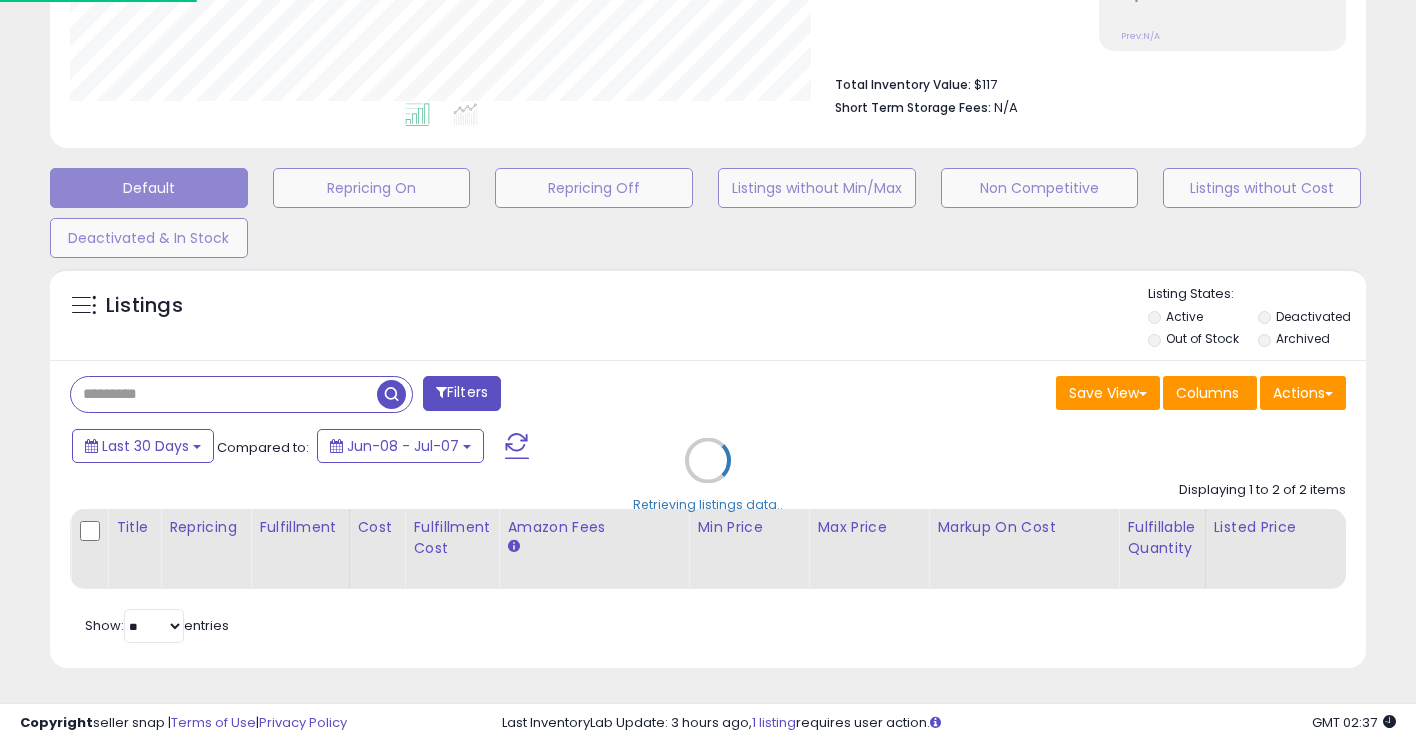 scroll, scrollTop: 999590, scrollLeft: 999229, axis: both 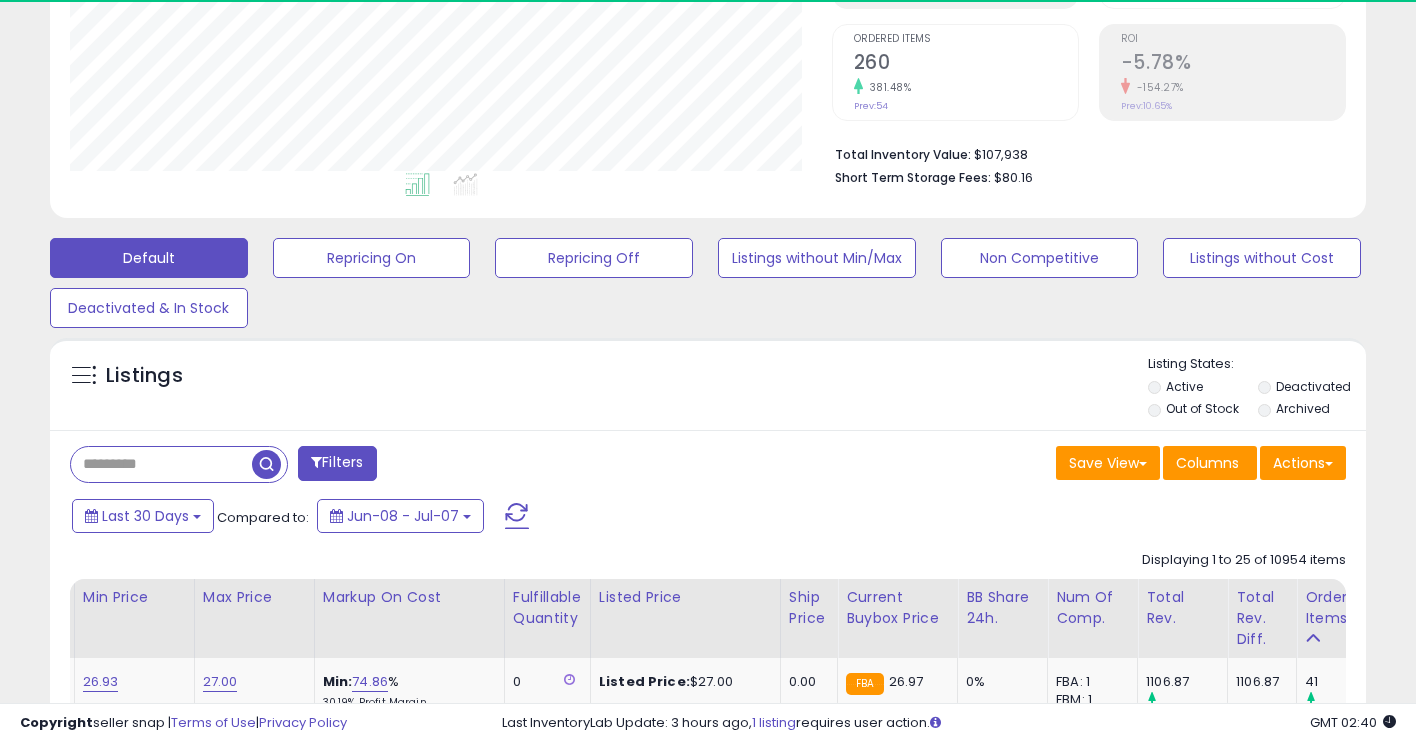 click at bounding box center [161, 464] 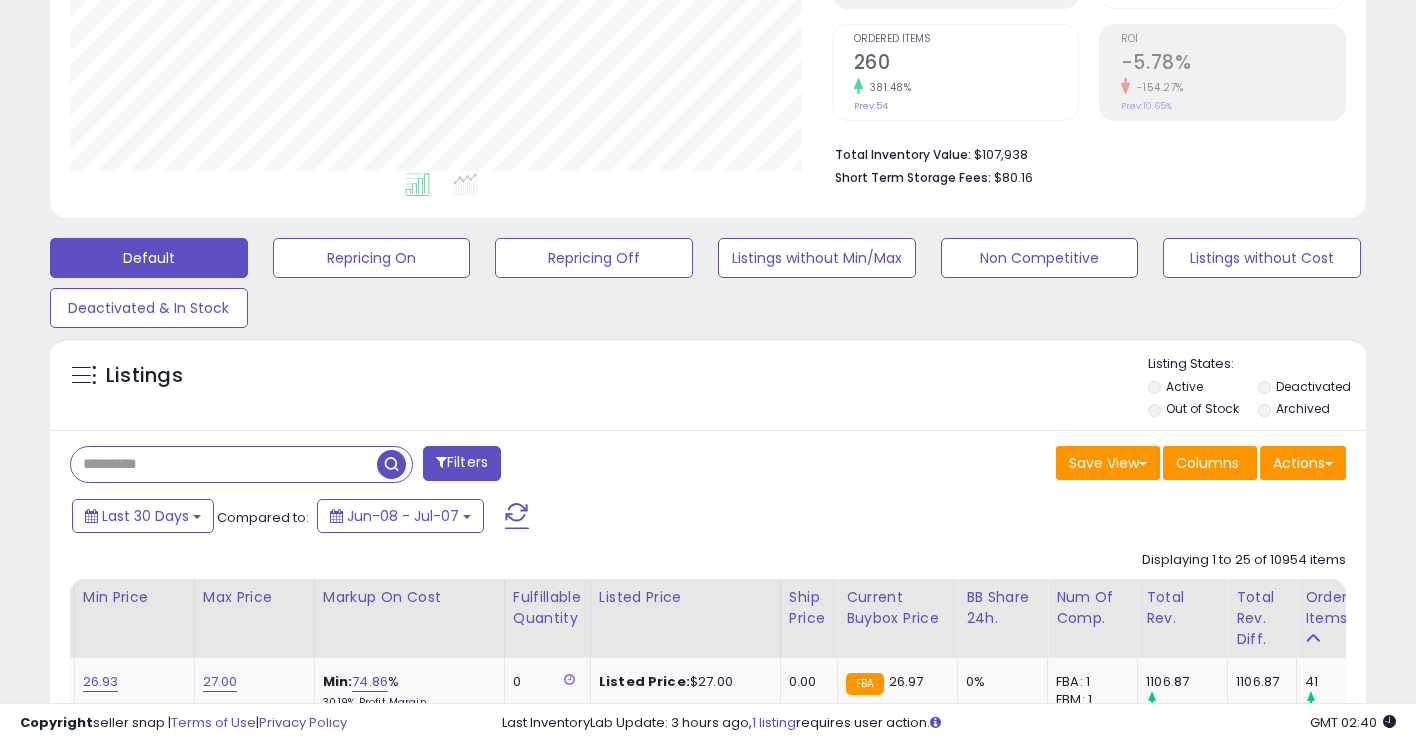 paste on "**********" 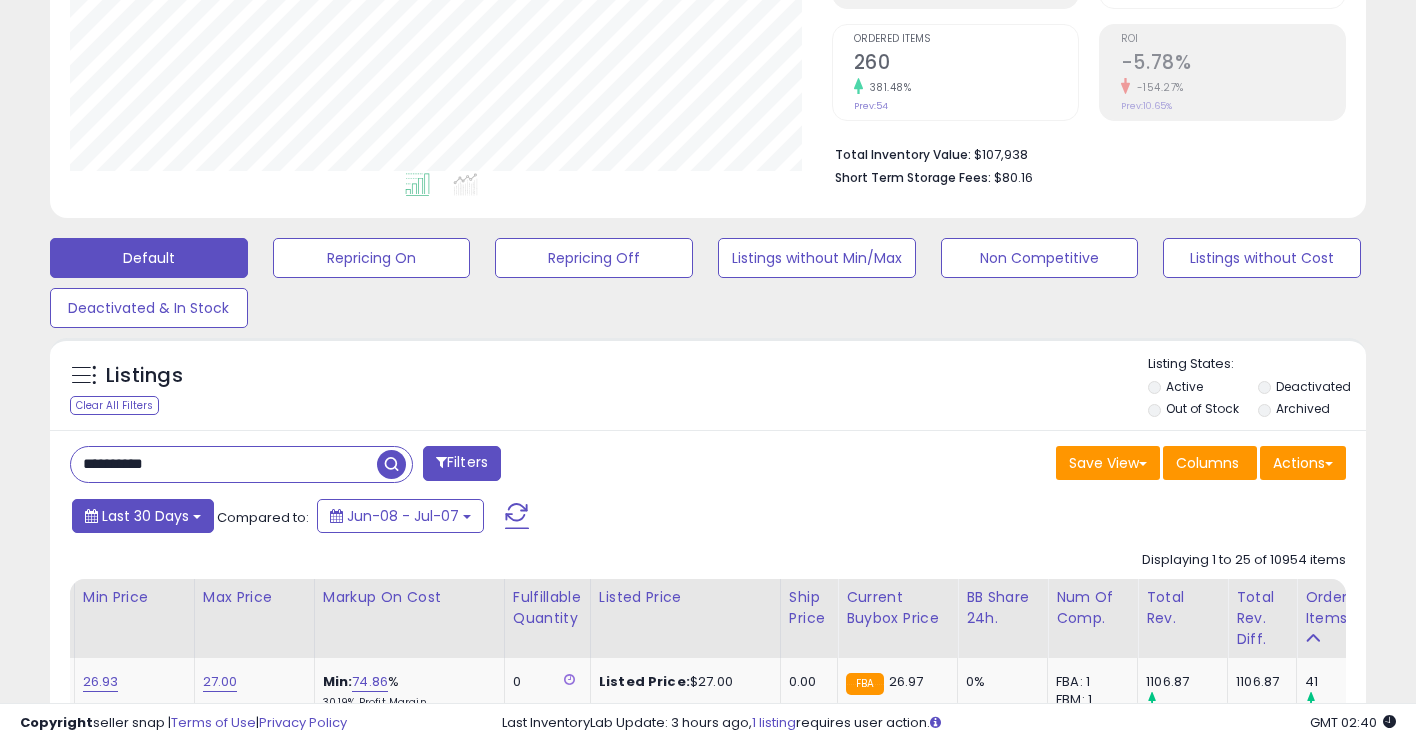 type on "**********" 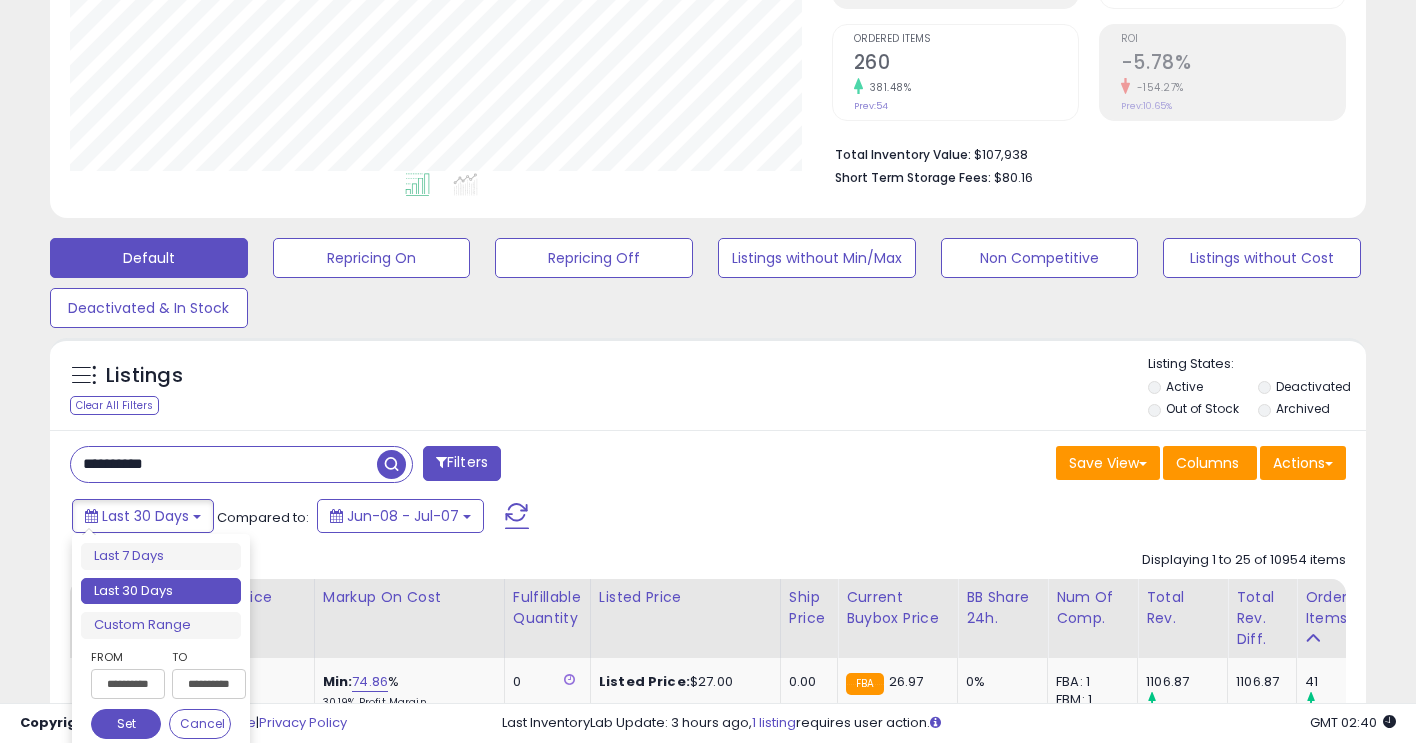 click on "**********" at bounding box center (128, 684) 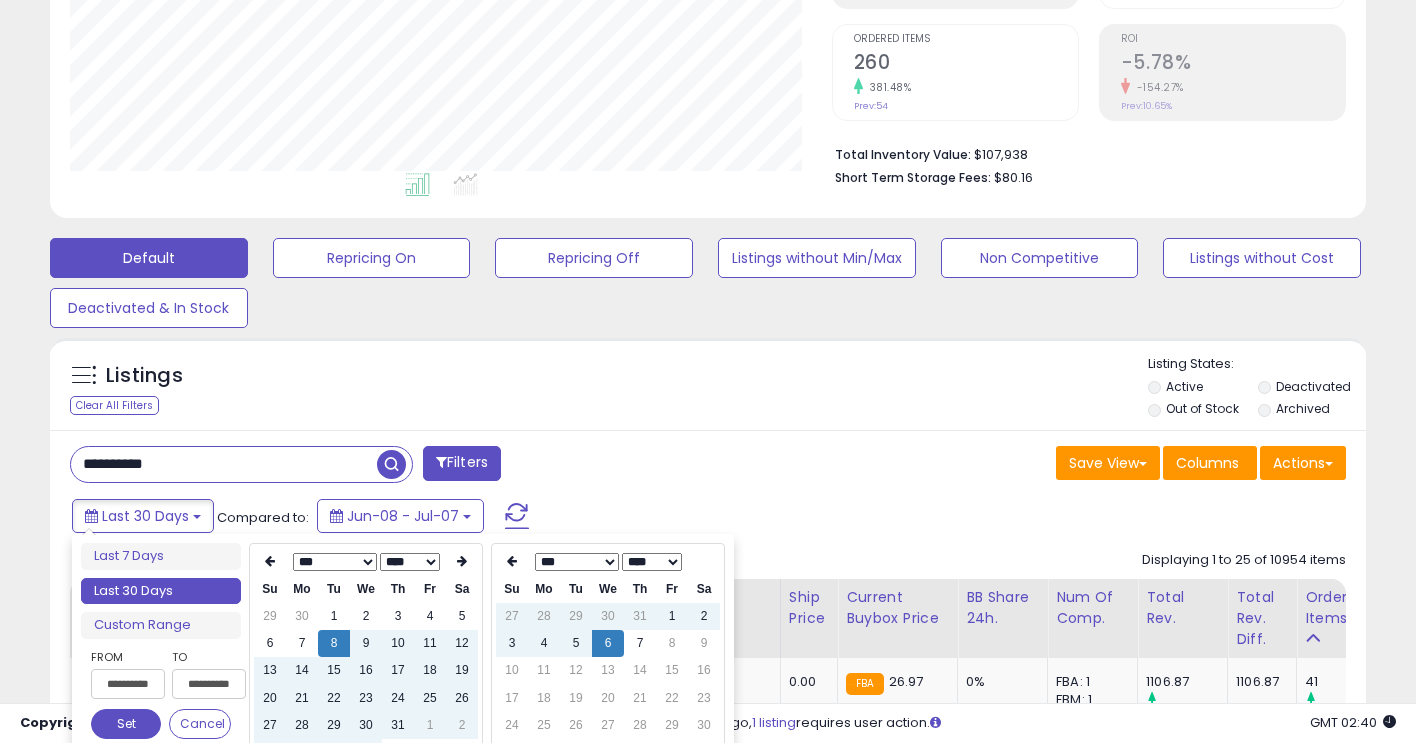 click on "**** **** **** **** **** **** **** **** **** **** **** **** **** **** **** **** **** **** **** **** **** **** **** **** **** **** **** **** **** **** **** **** **** **** **** **** **** **** **** **** **** **** **** **** **** **** **** **** **** **** ****" at bounding box center [410, 562] 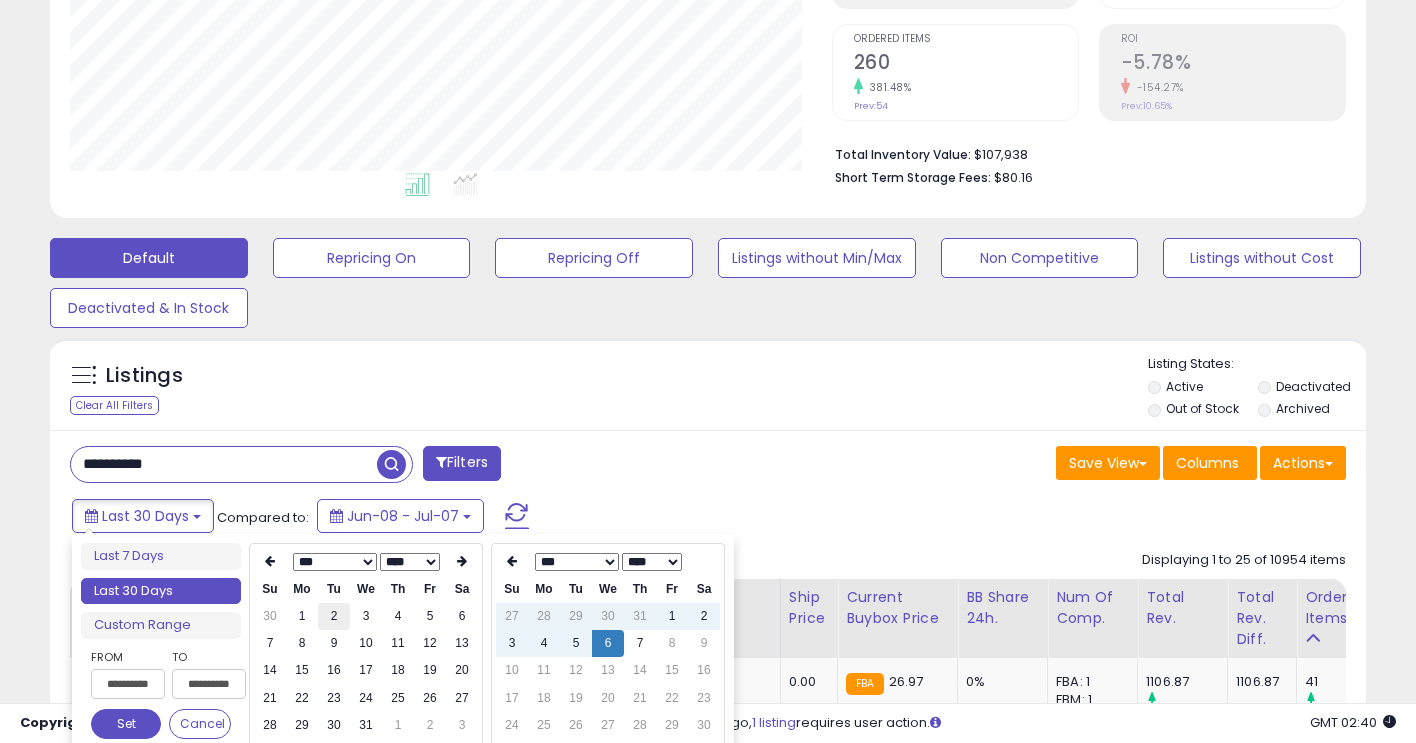 type on "**********" 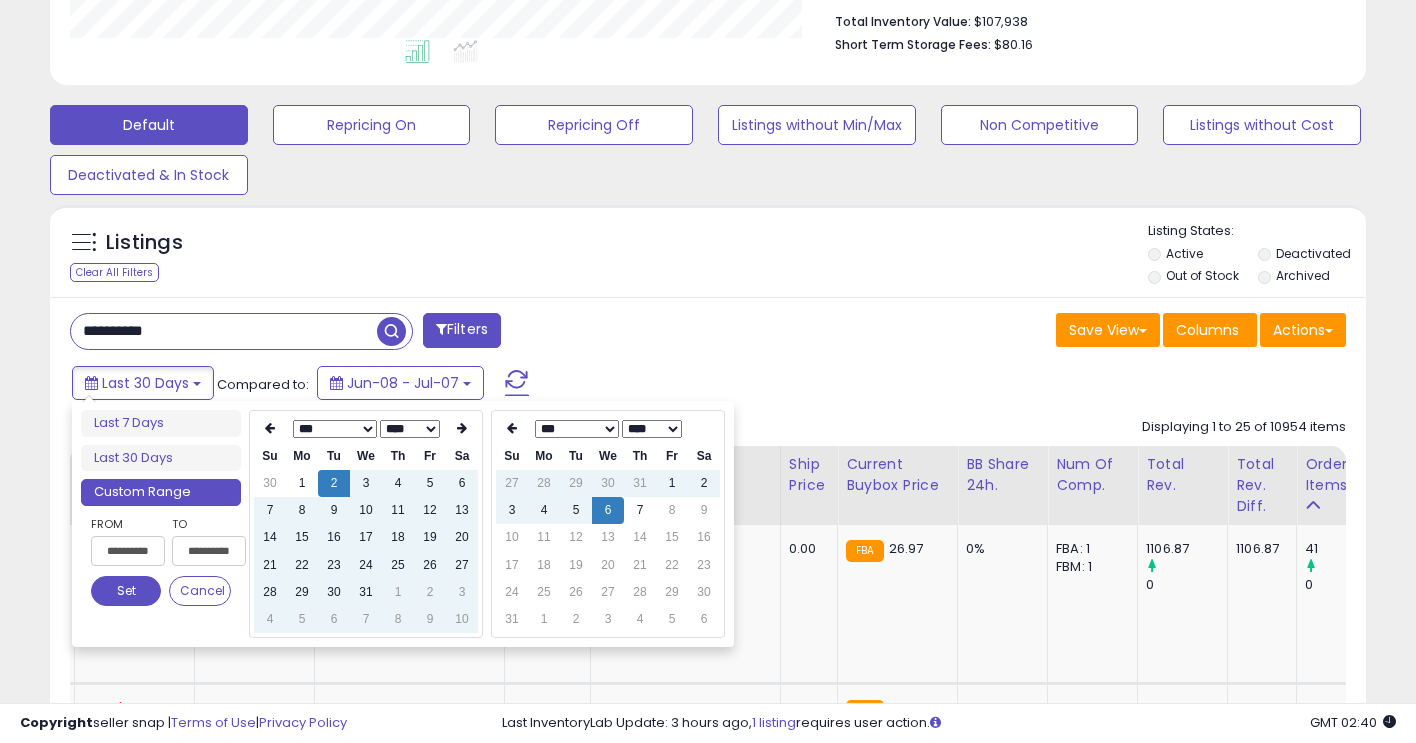 scroll, scrollTop: 725, scrollLeft: 0, axis: vertical 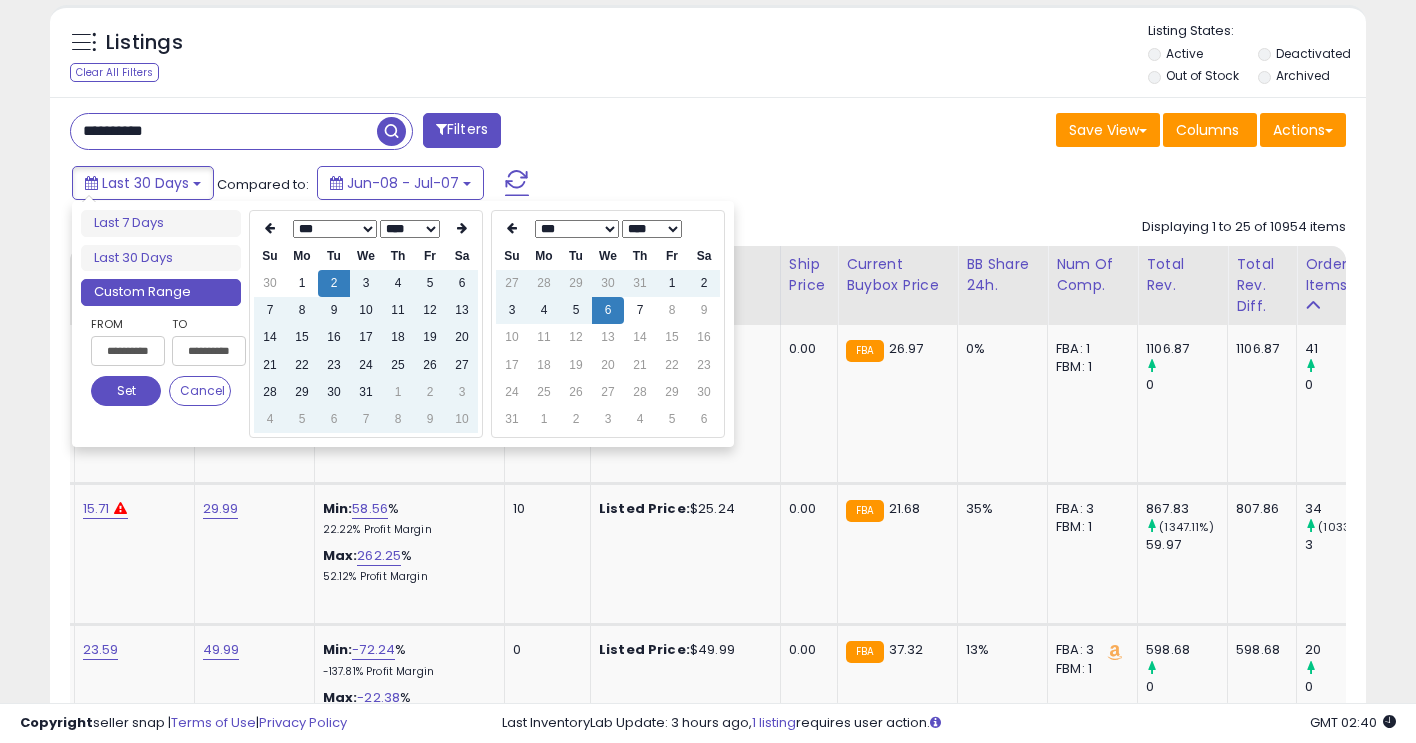 click on "Last 30 Days
Compared to:
Jun-08 - Jul-07" at bounding box center [545, 185] 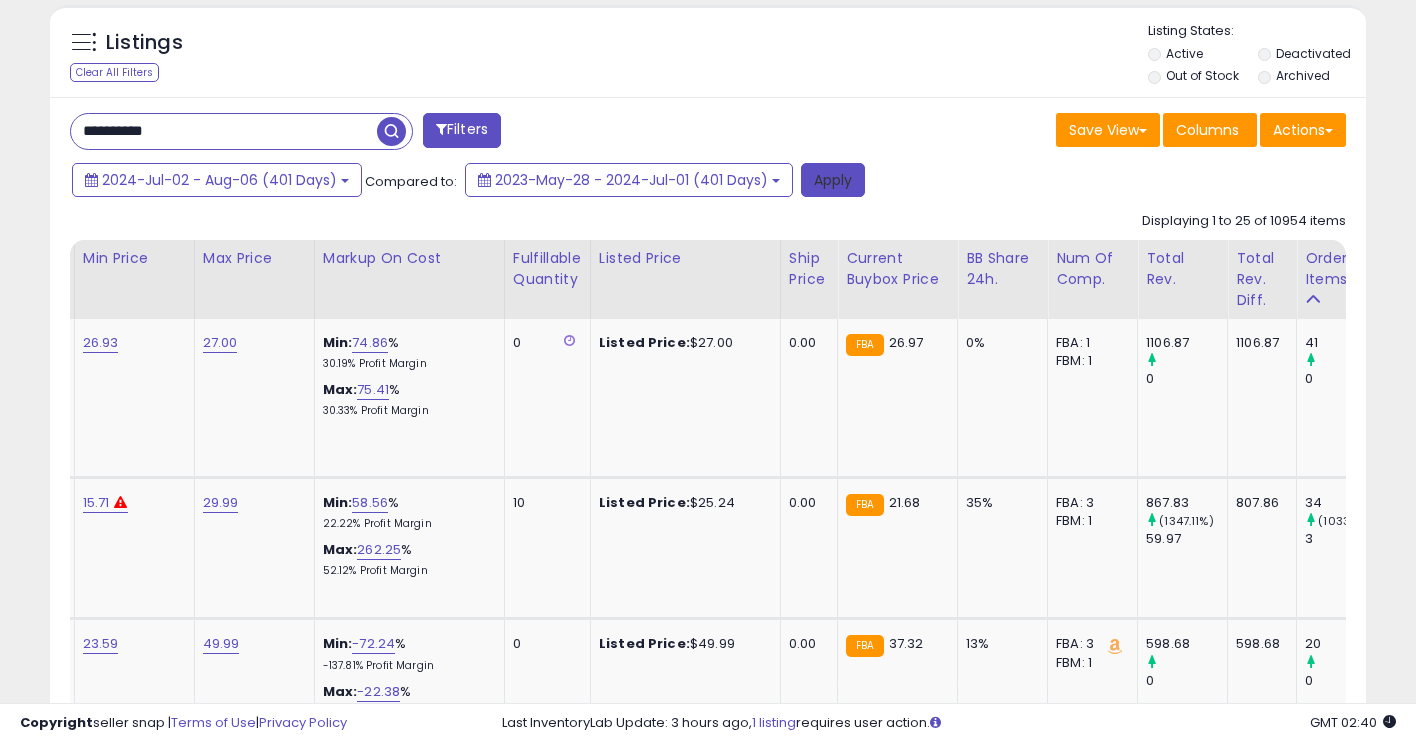 click on "Apply" at bounding box center [833, 180] 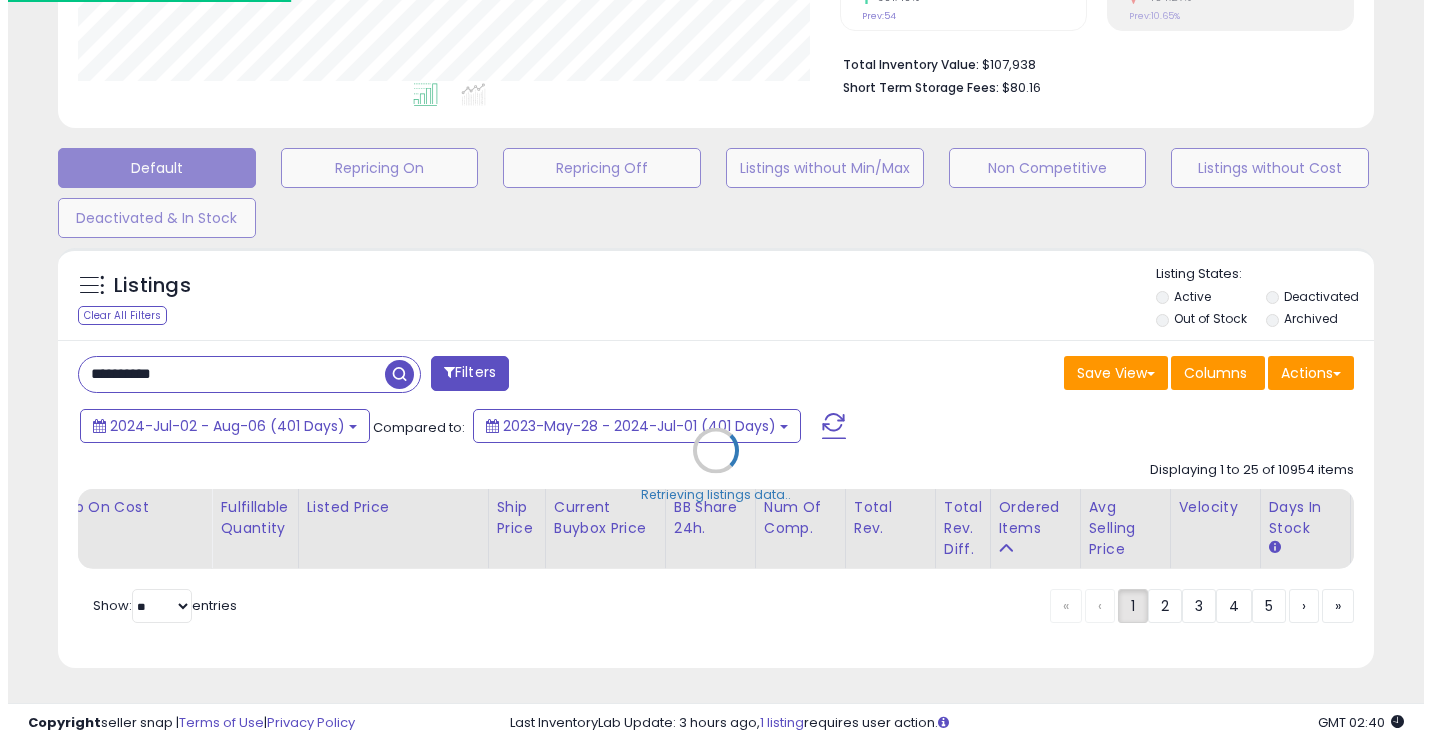 scroll, scrollTop: 497, scrollLeft: 0, axis: vertical 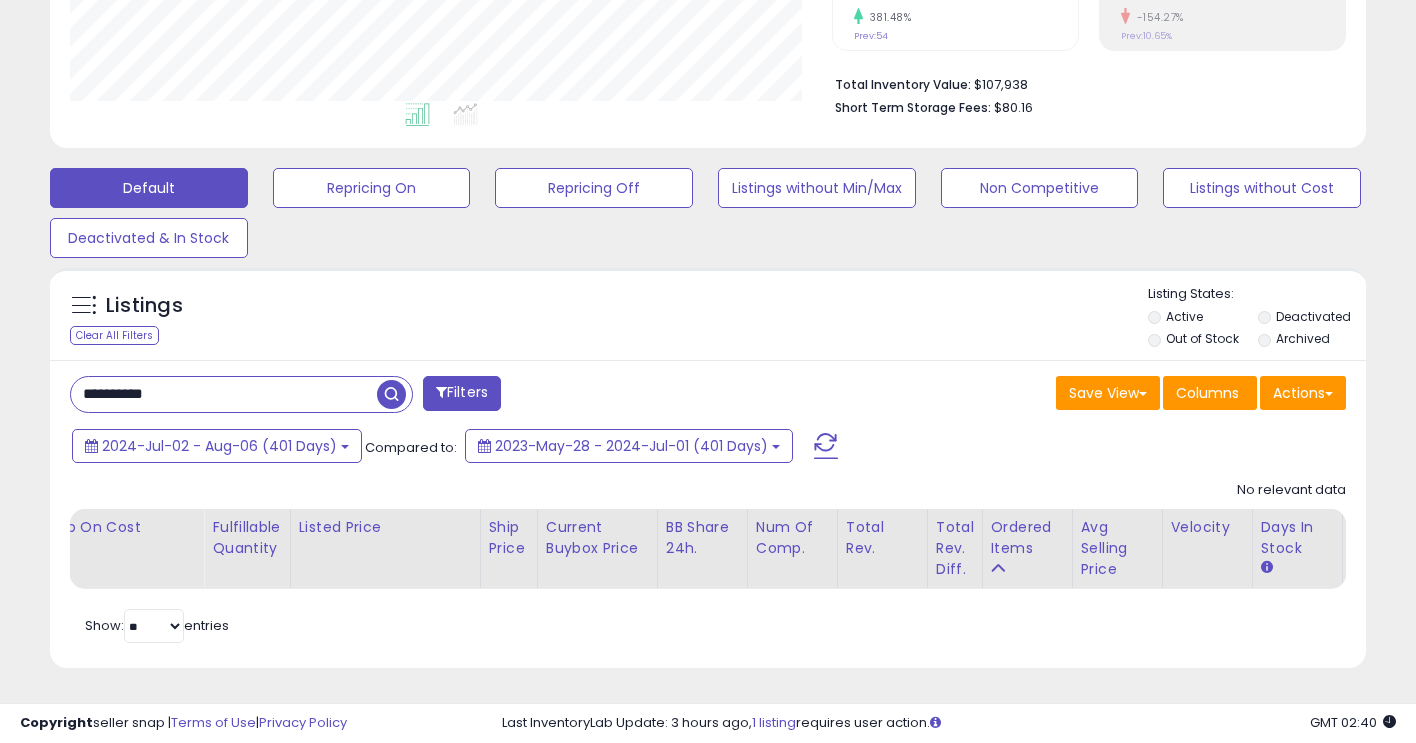 click at bounding box center [391, 394] 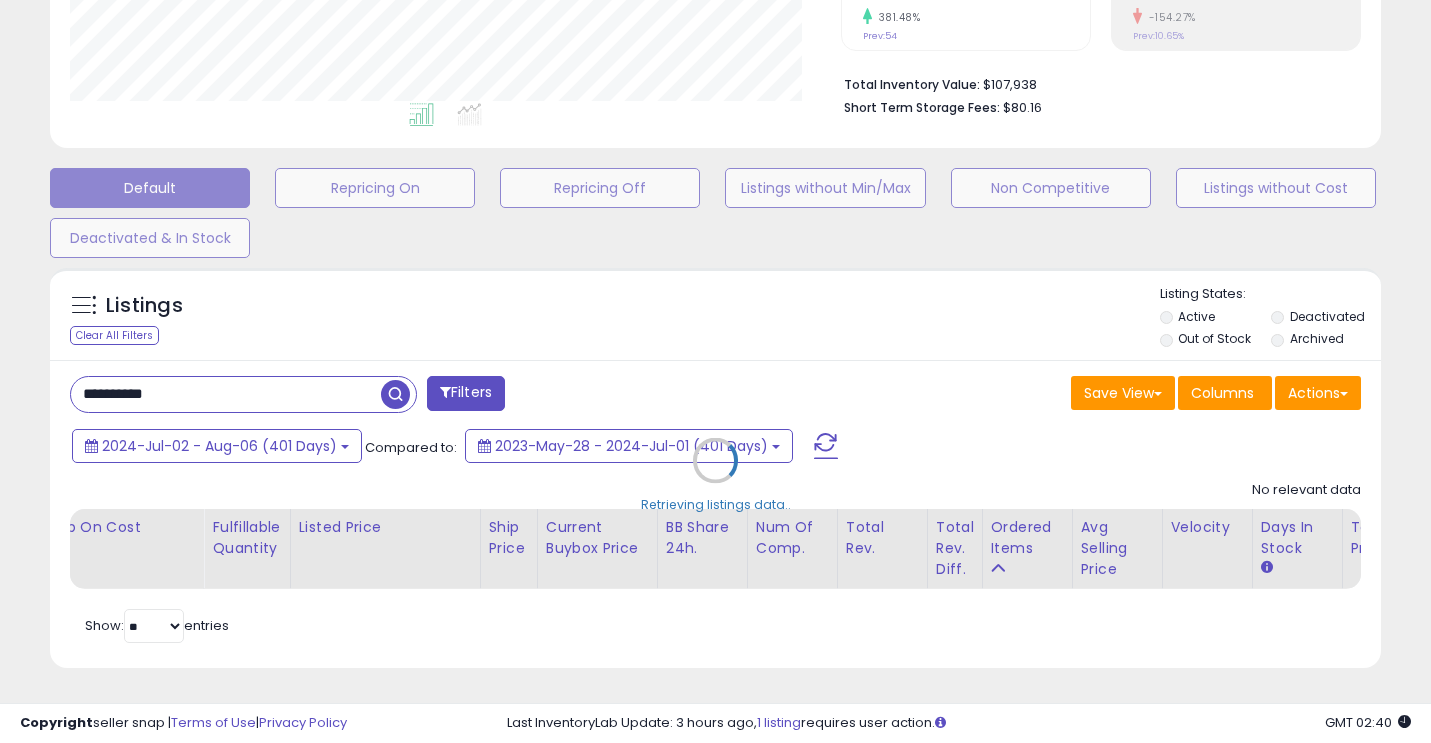 scroll, scrollTop: 999590, scrollLeft: 999229, axis: both 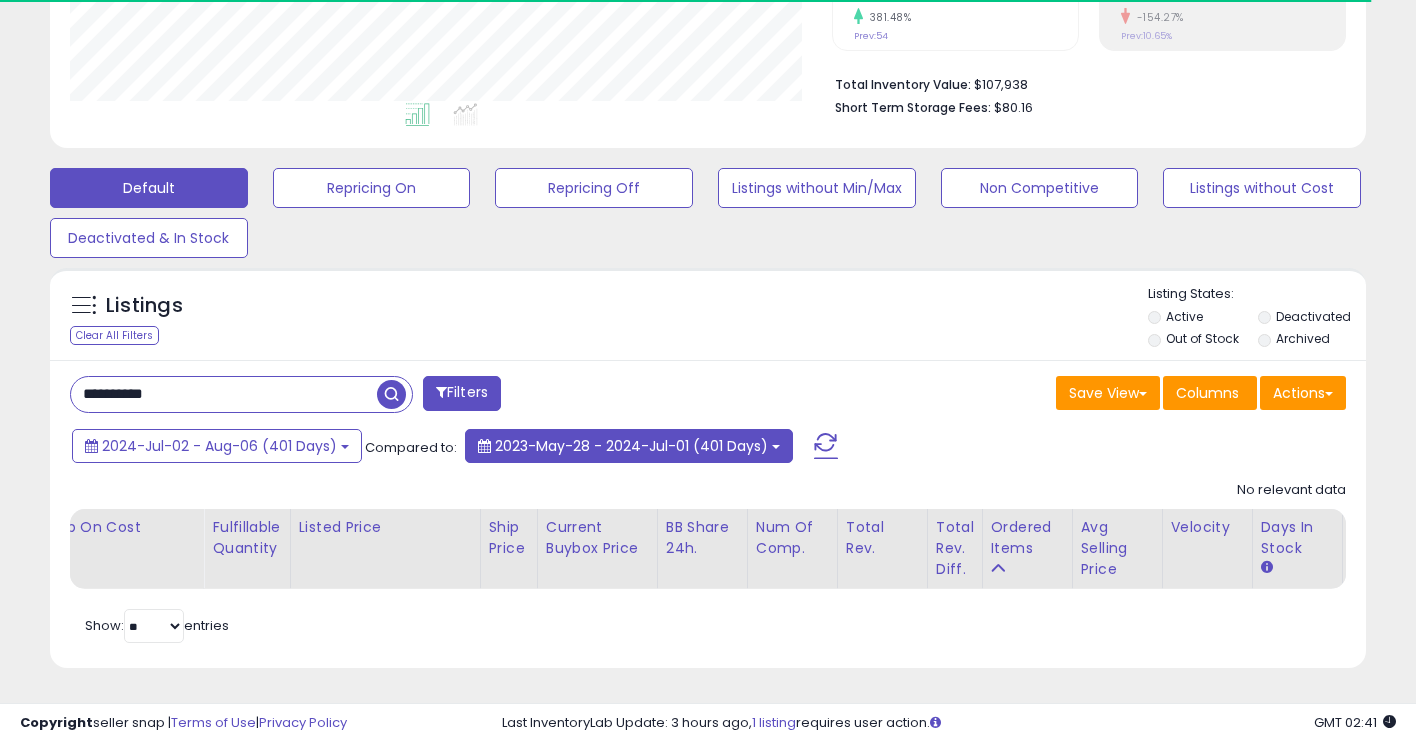 click on "2023-May-28 - 2024-Jul-01 (401 Days)" at bounding box center (631, 446) 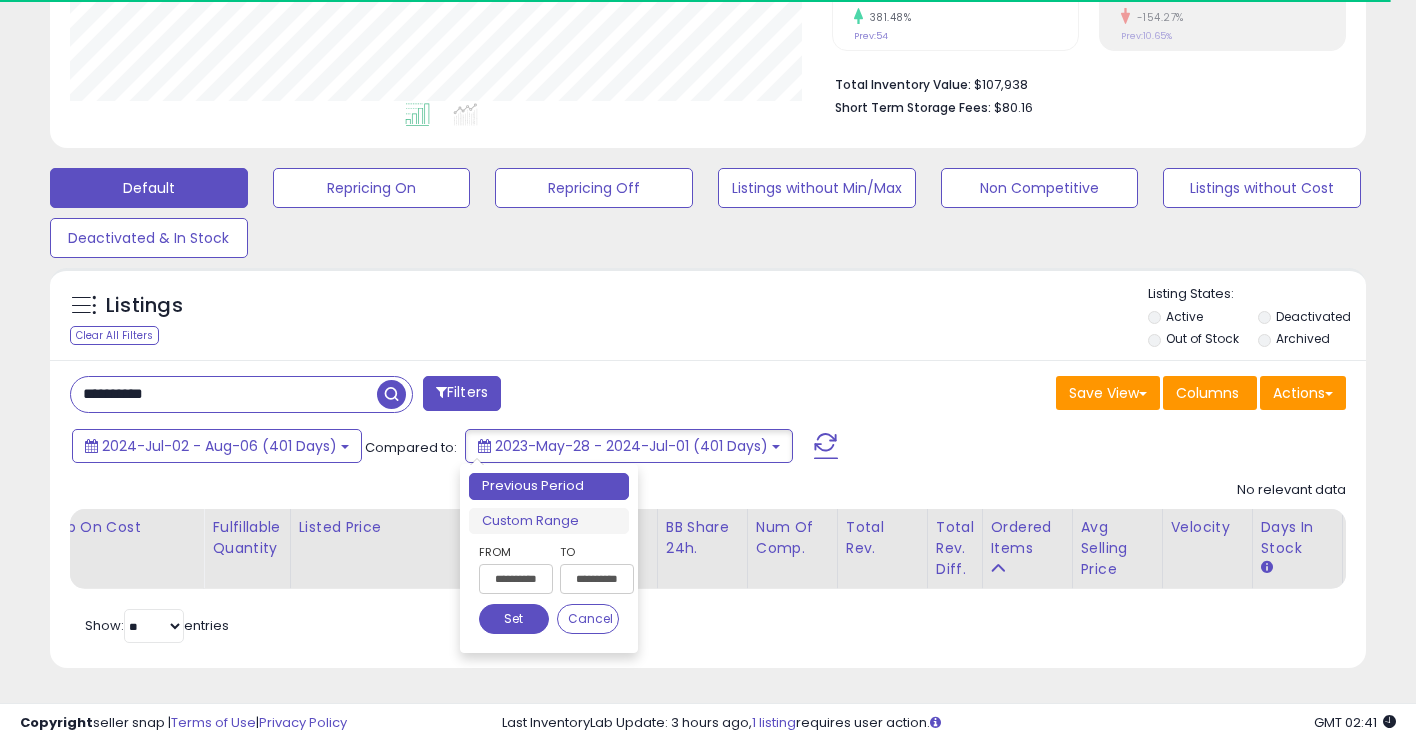 click on "**********" at bounding box center (597, 579) 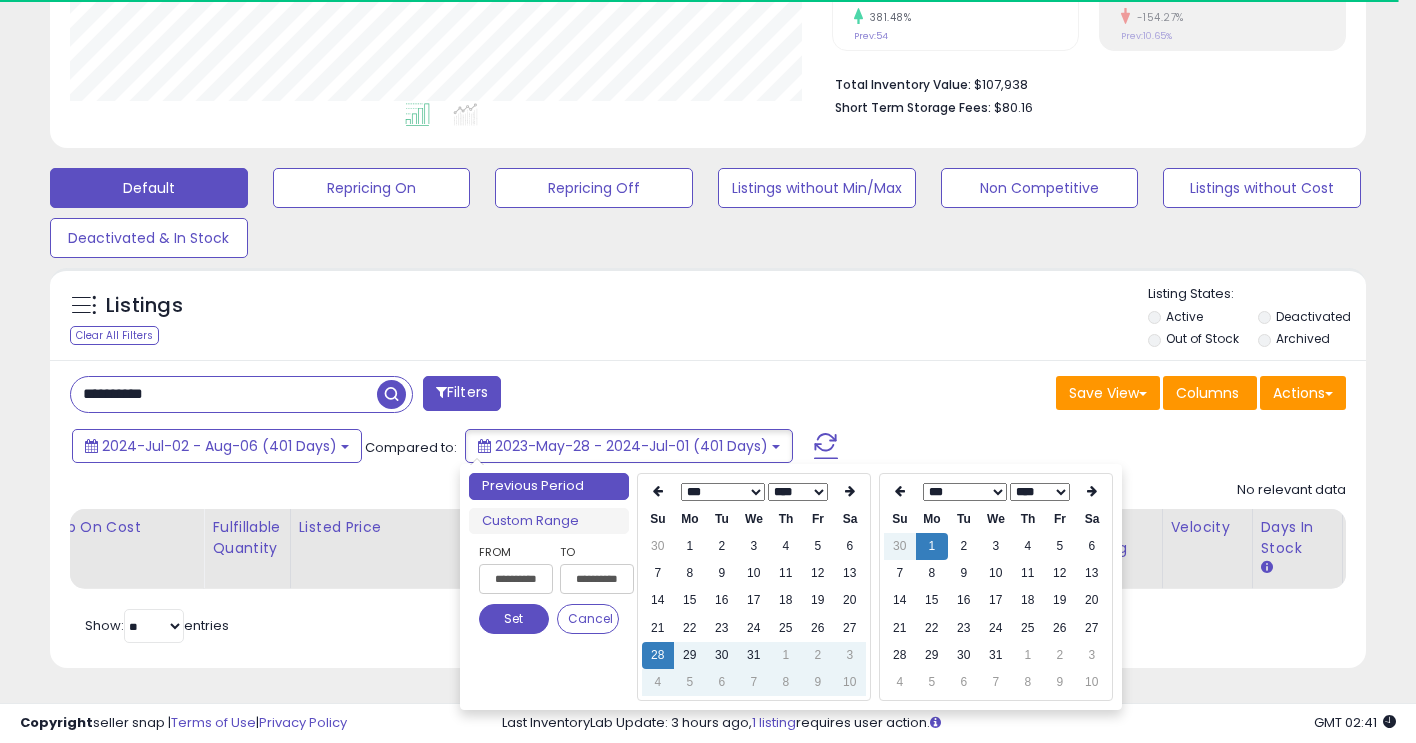 type on "**********" 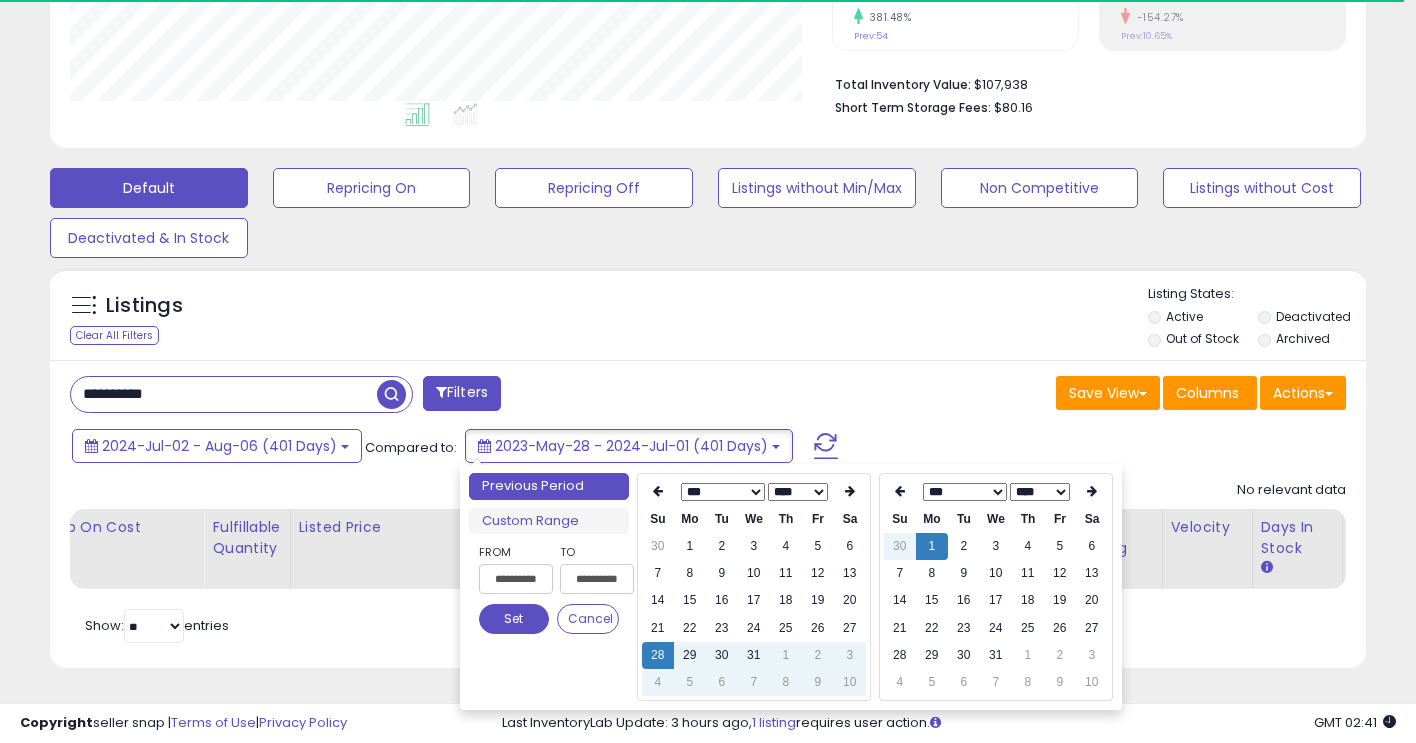 click on "**** **** ****" at bounding box center (1039, 492) 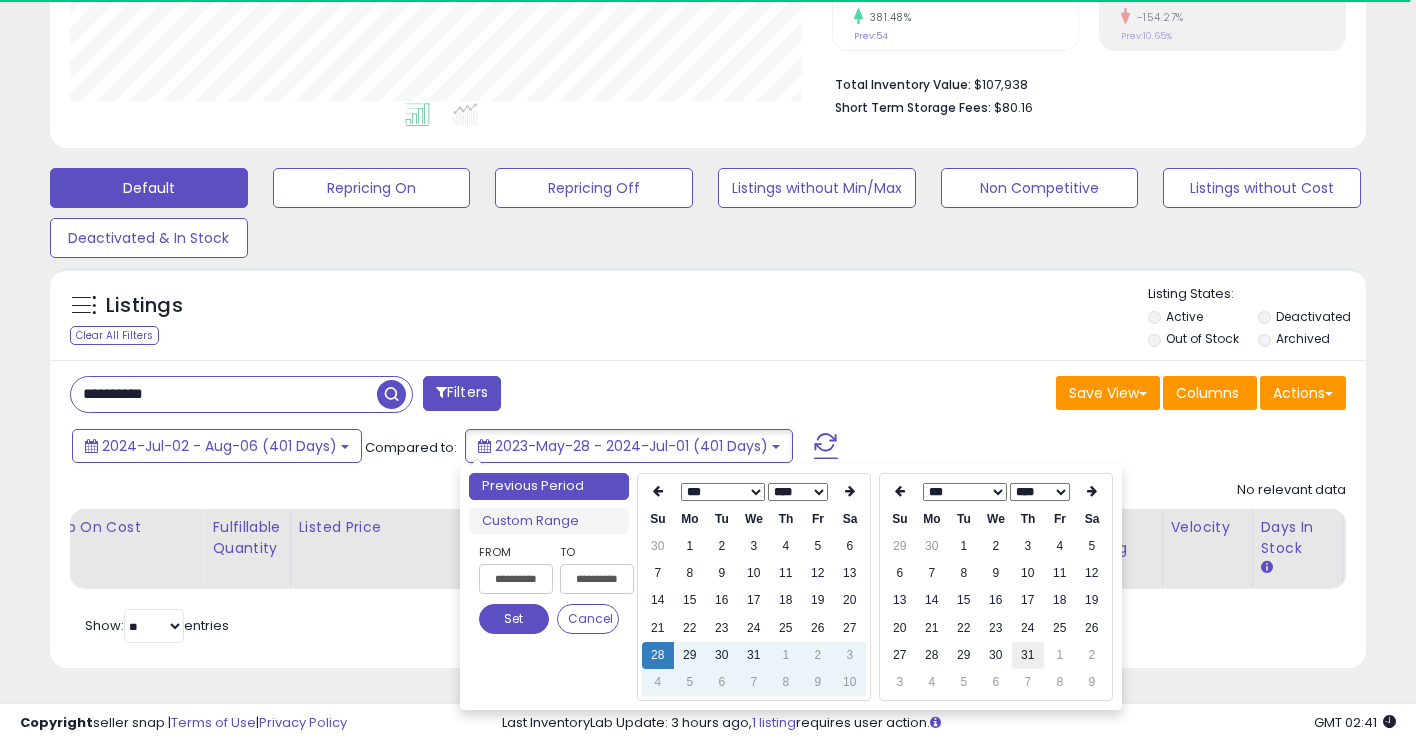 click on "31" at bounding box center (1028, 655) 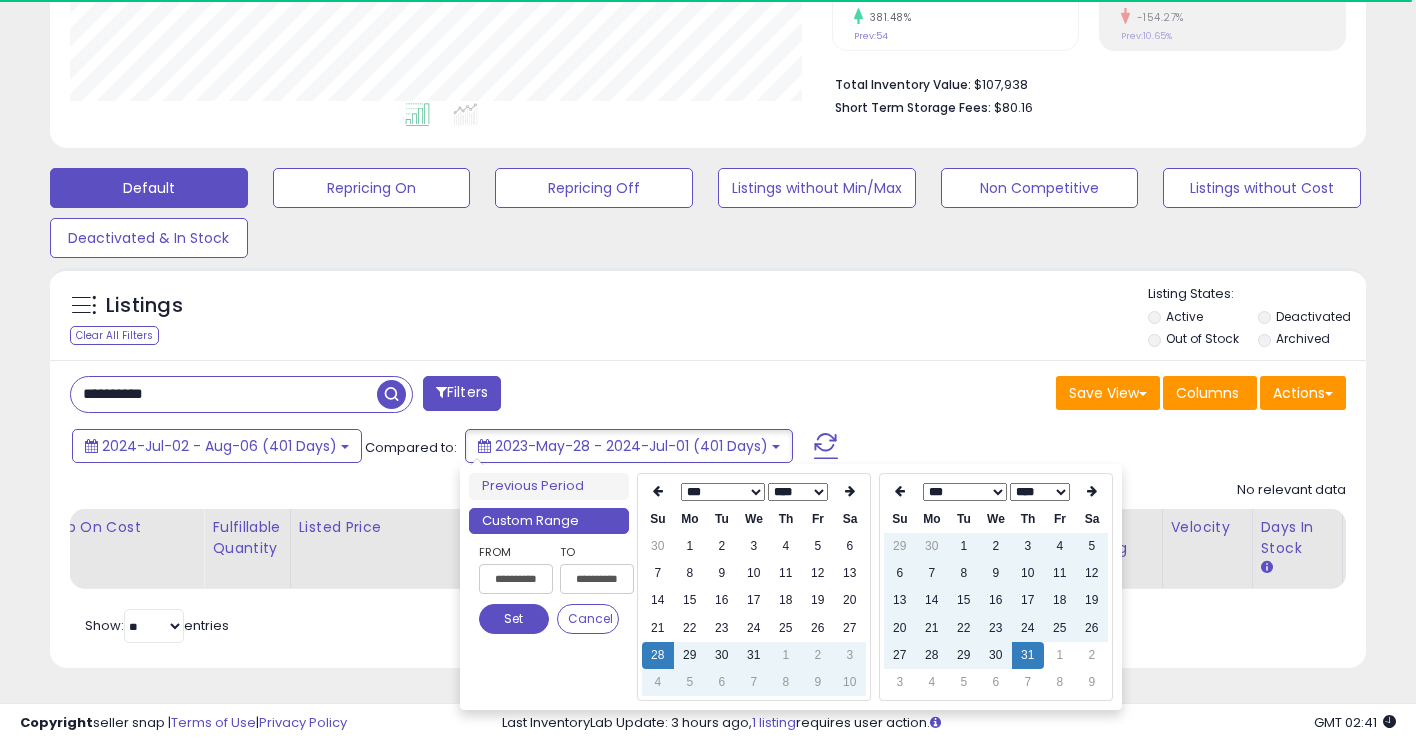 type on "**********" 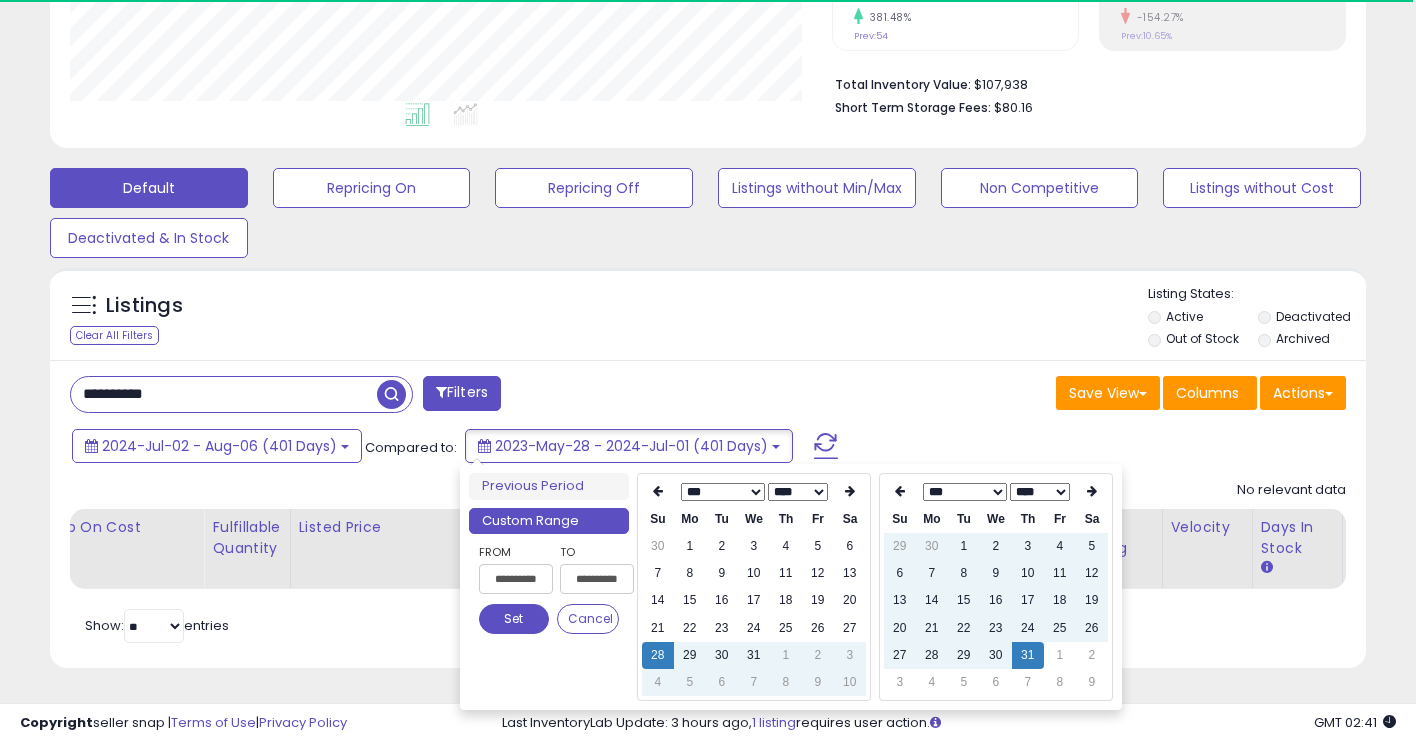 click on "Set" at bounding box center [514, 619] 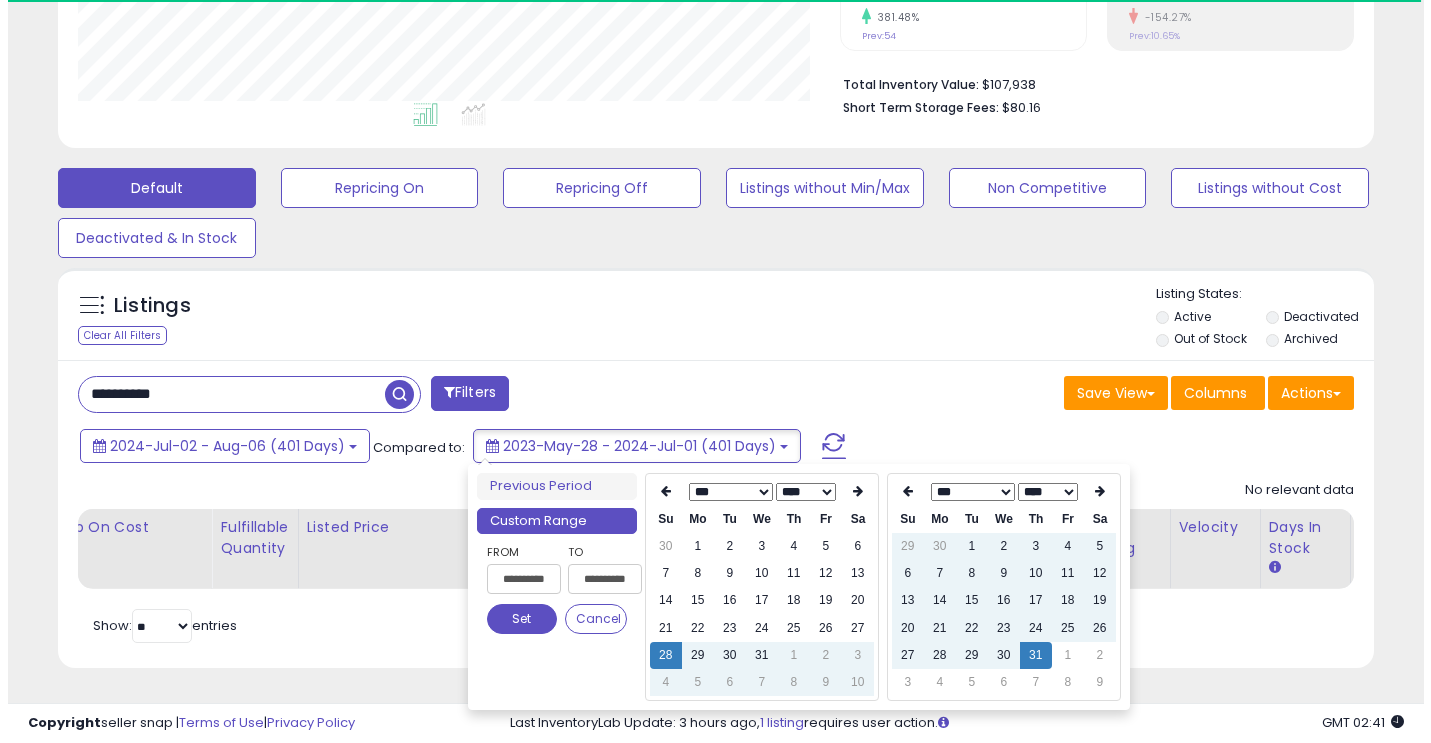 scroll, scrollTop: 471, scrollLeft: 0, axis: vertical 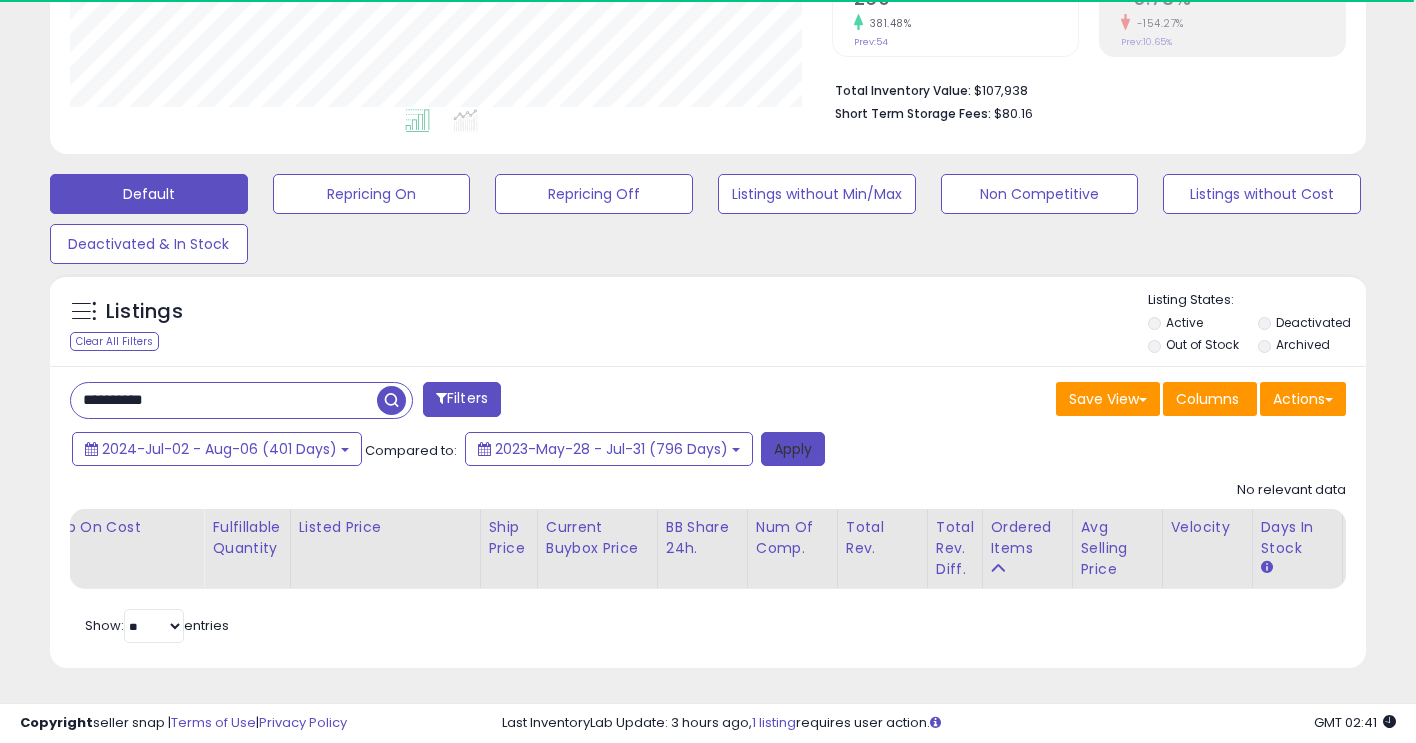 click on "Apply" at bounding box center [793, 449] 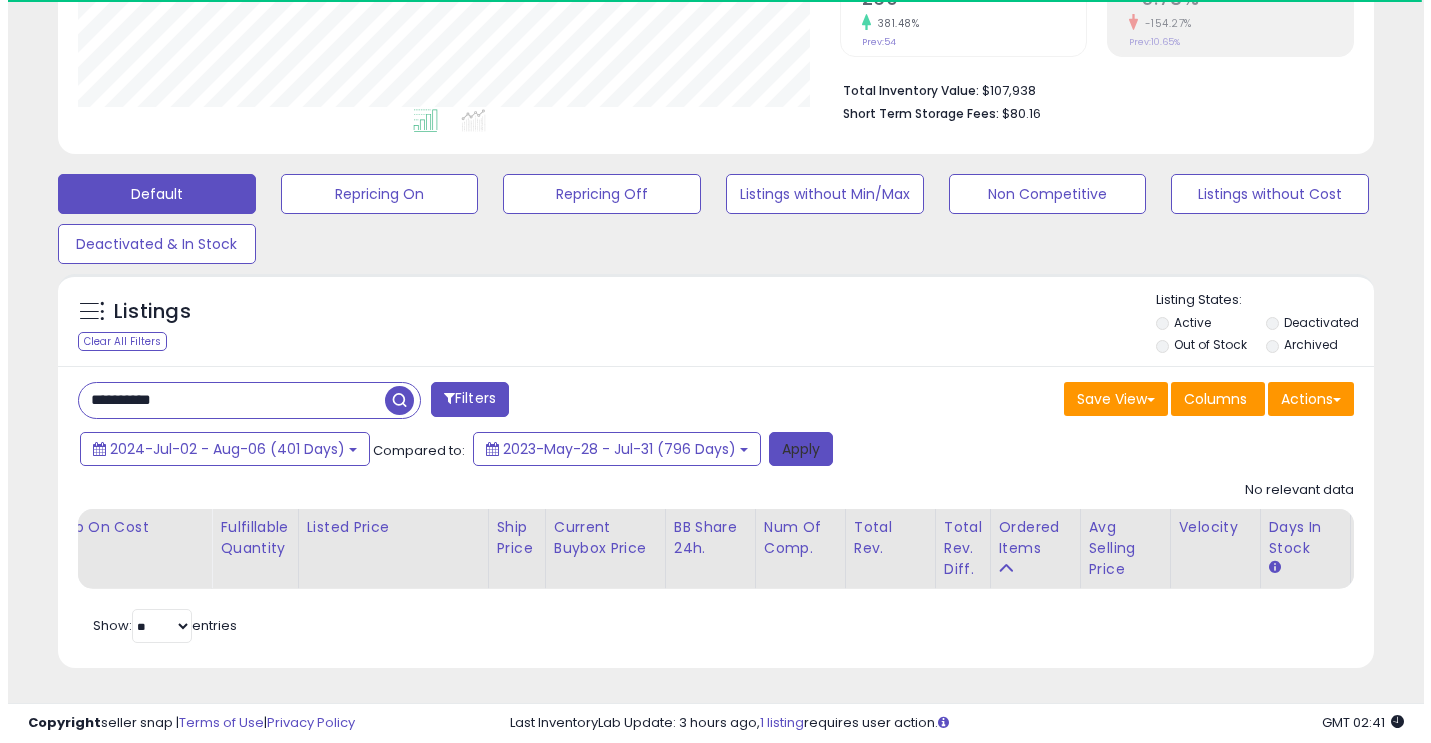 scroll, scrollTop: 999590, scrollLeft: 999229, axis: both 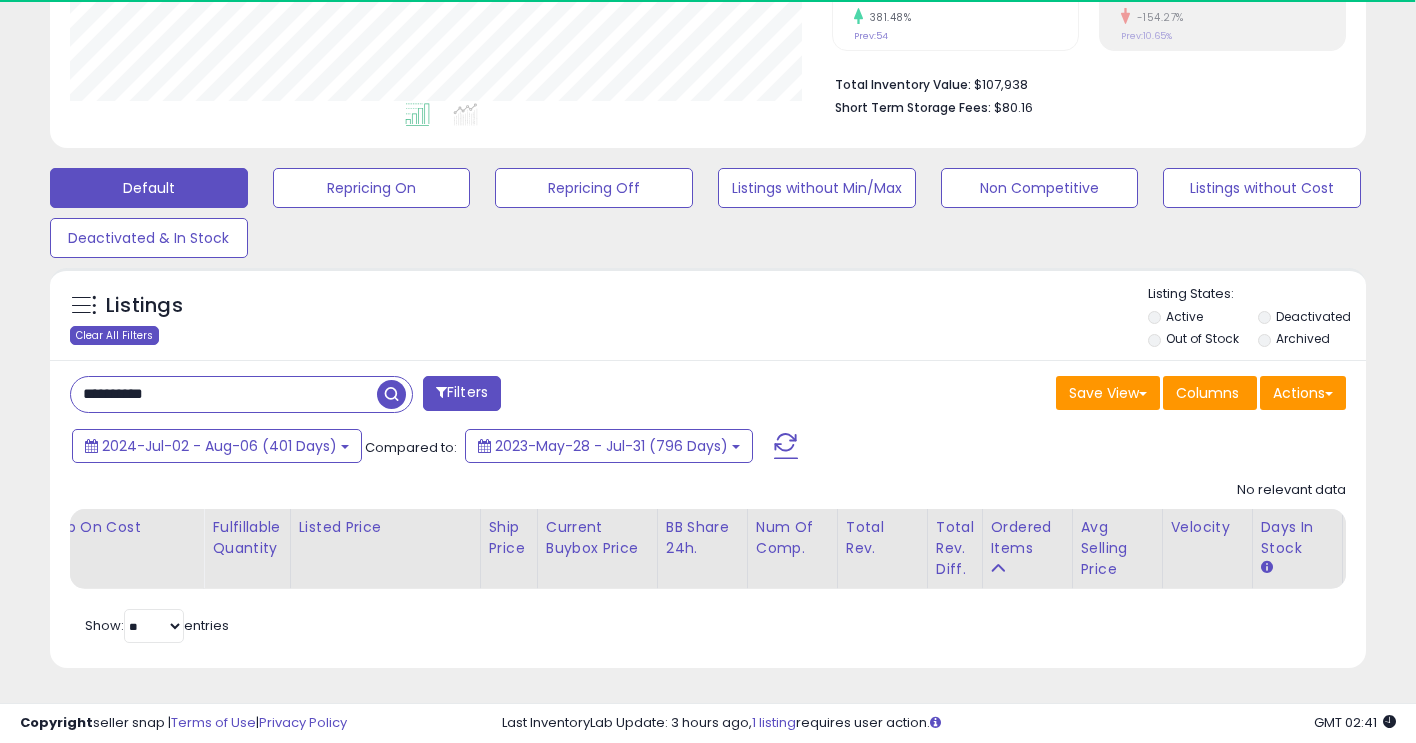 click on "Clear All Filters" at bounding box center [114, 335] 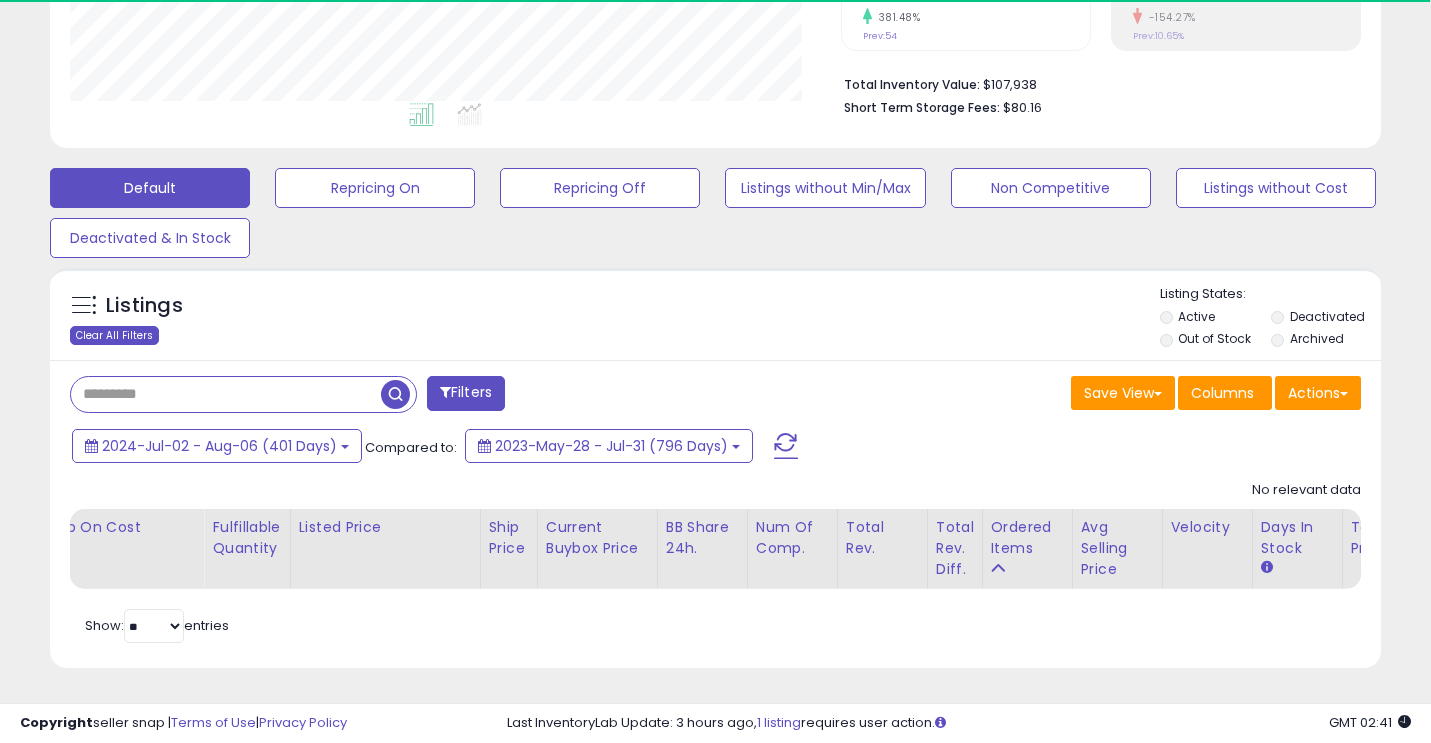 scroll, scrollTop: 999590, scrollLeft: 999229, axis: both 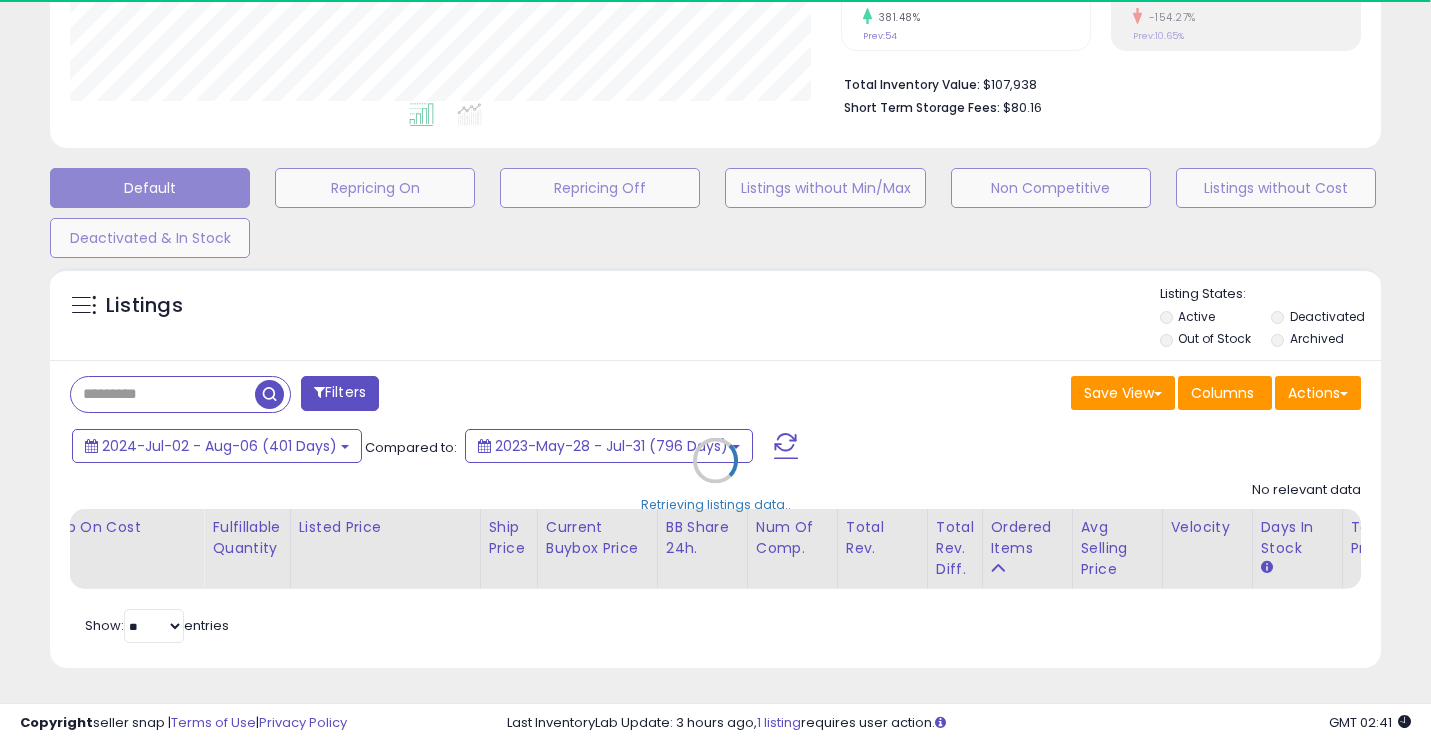 click on "Retrieving listings data.." at bounding box center (715, 475) 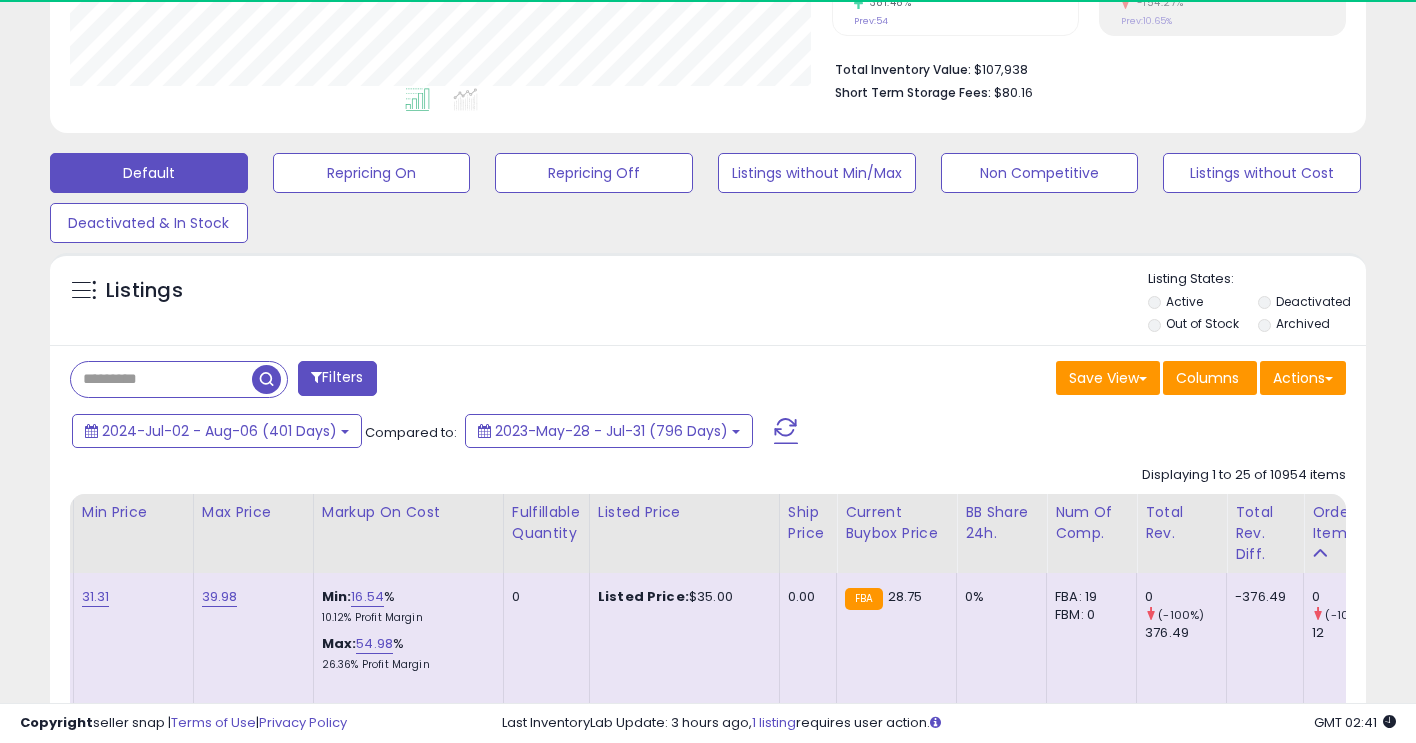 scroll, scrollTop: 410, scrollLeft: 761, axis: both 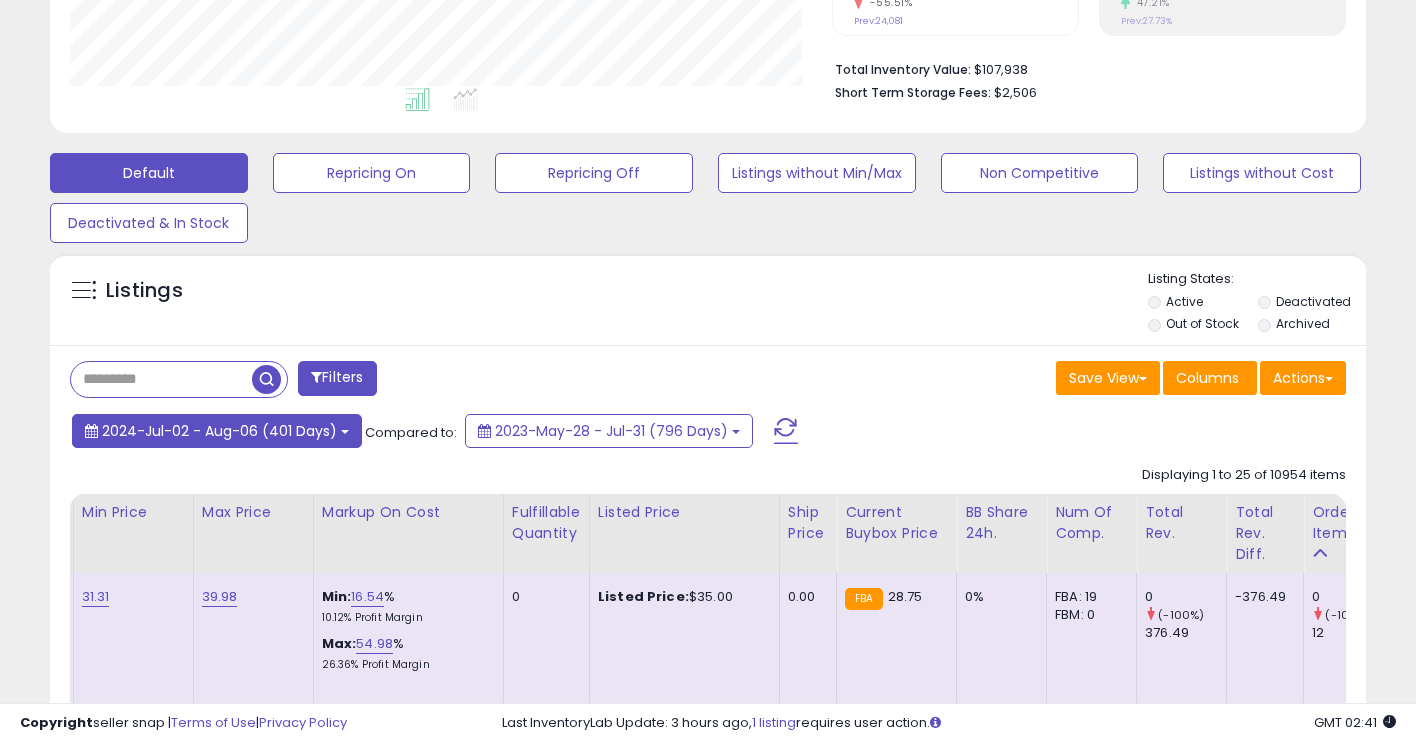 click on "2024-Jul-02 - Aug-06 (401 Days)" at bounding box center [219, 431] 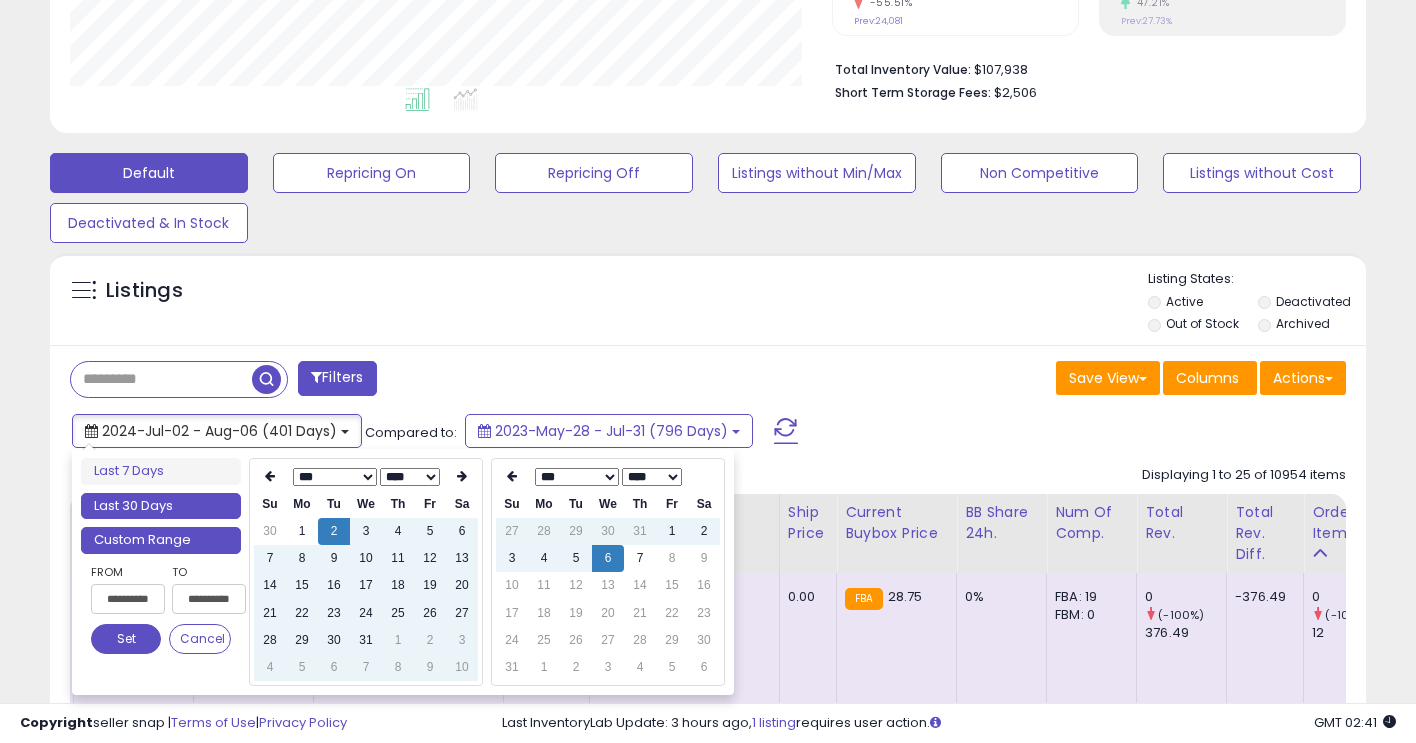 type on "**********" 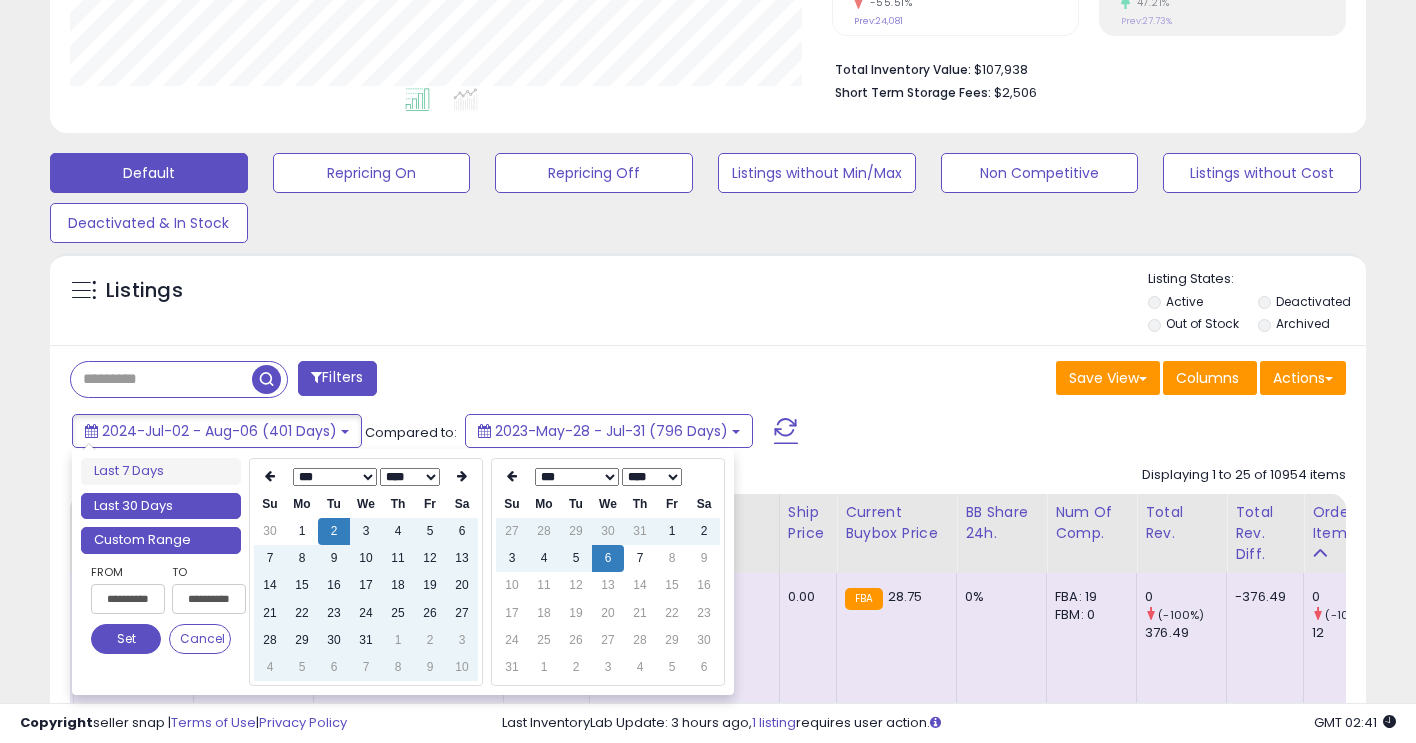 click on "Last 30 Days" at bounding box center [161, 506] 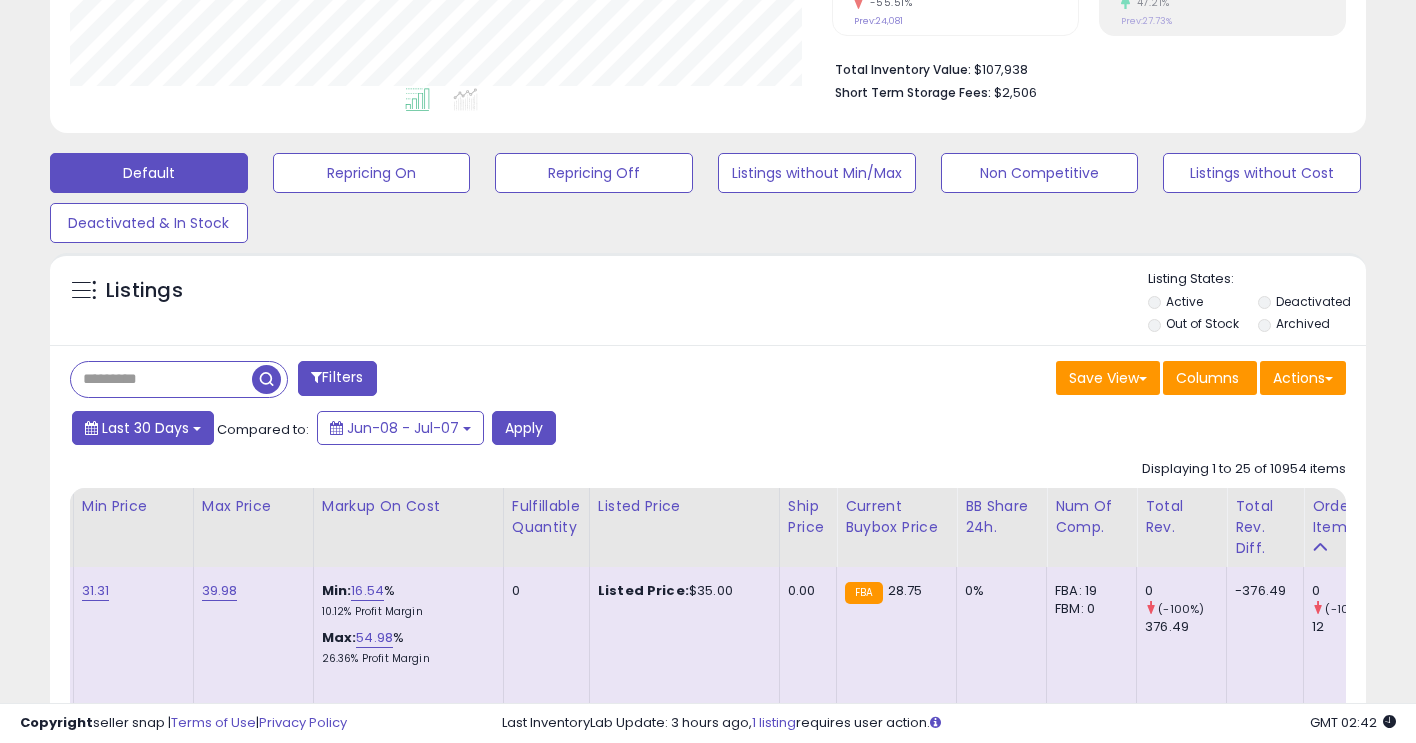 click on "Last 30 Days" at bounding box center (143, 428) 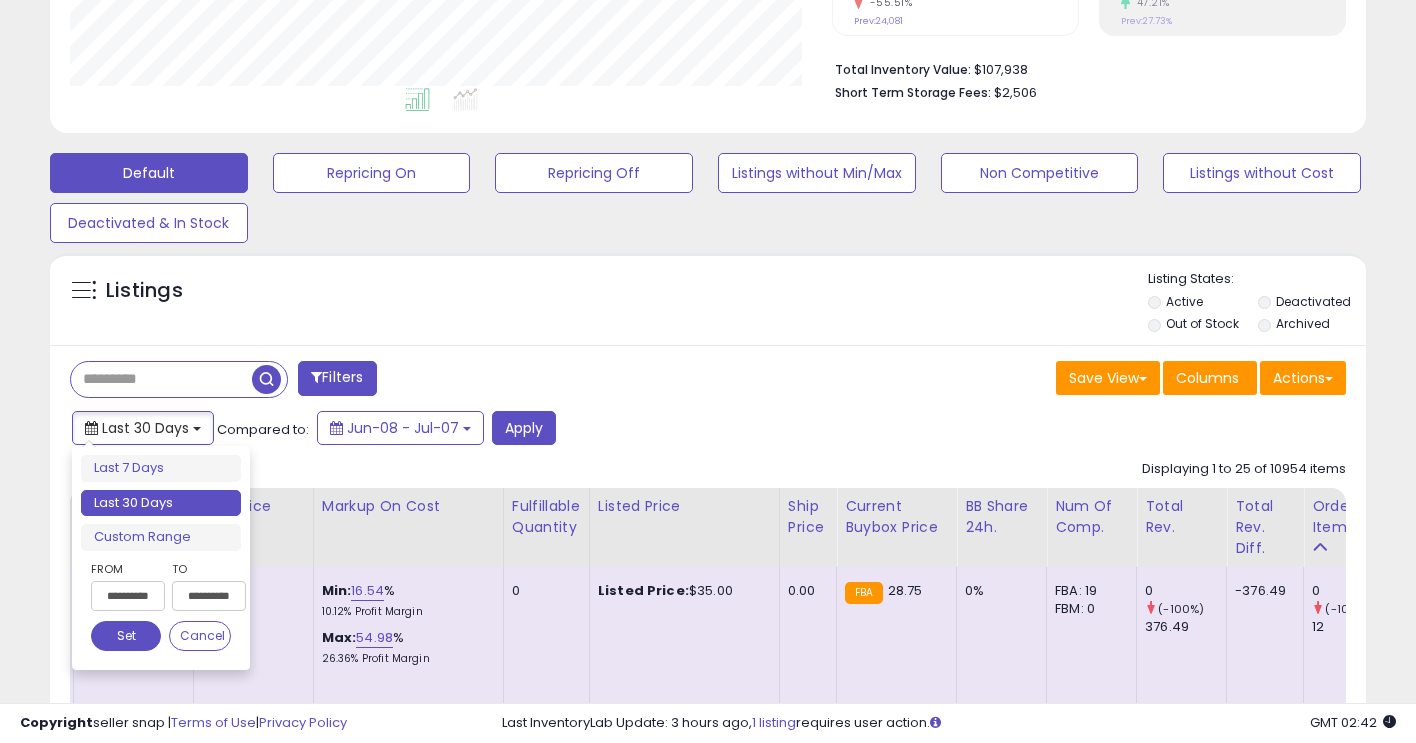 type on "**********" 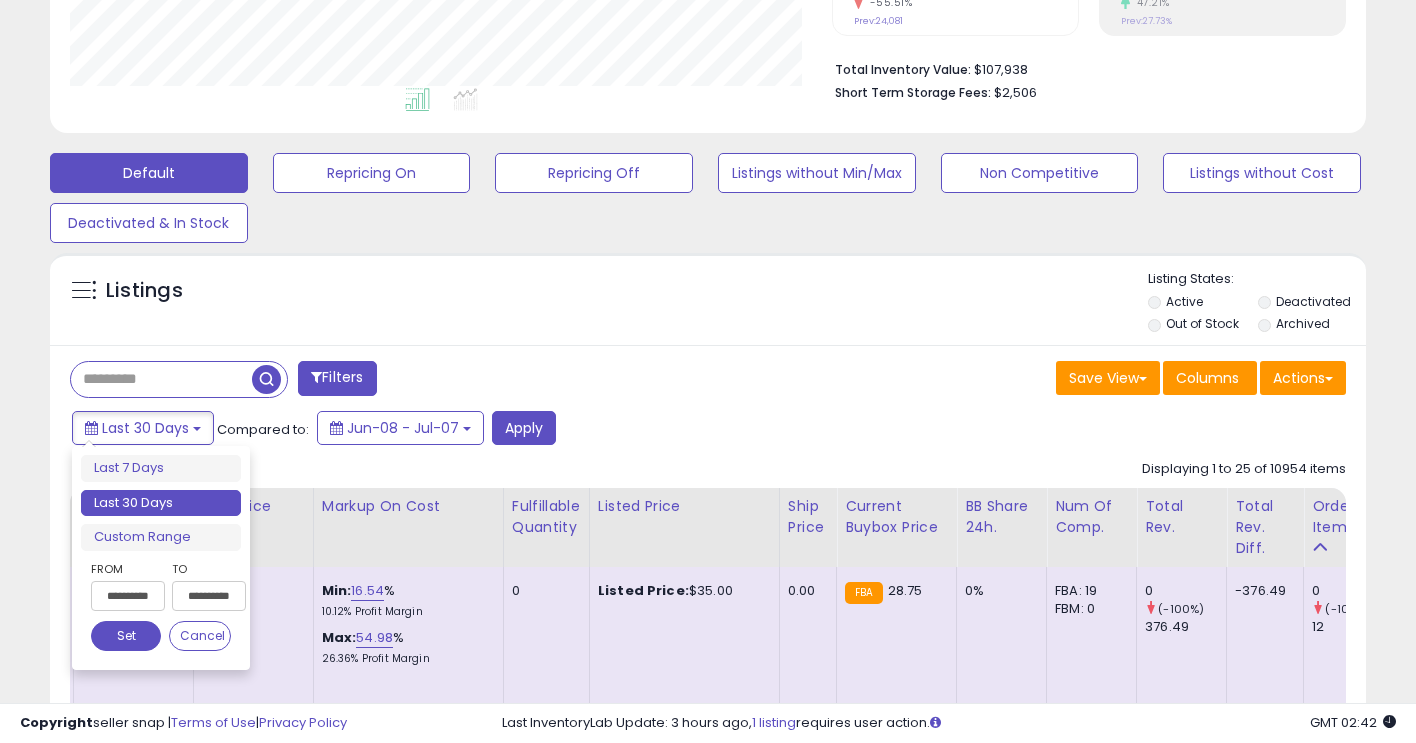 click at bounding box center (161, 379) 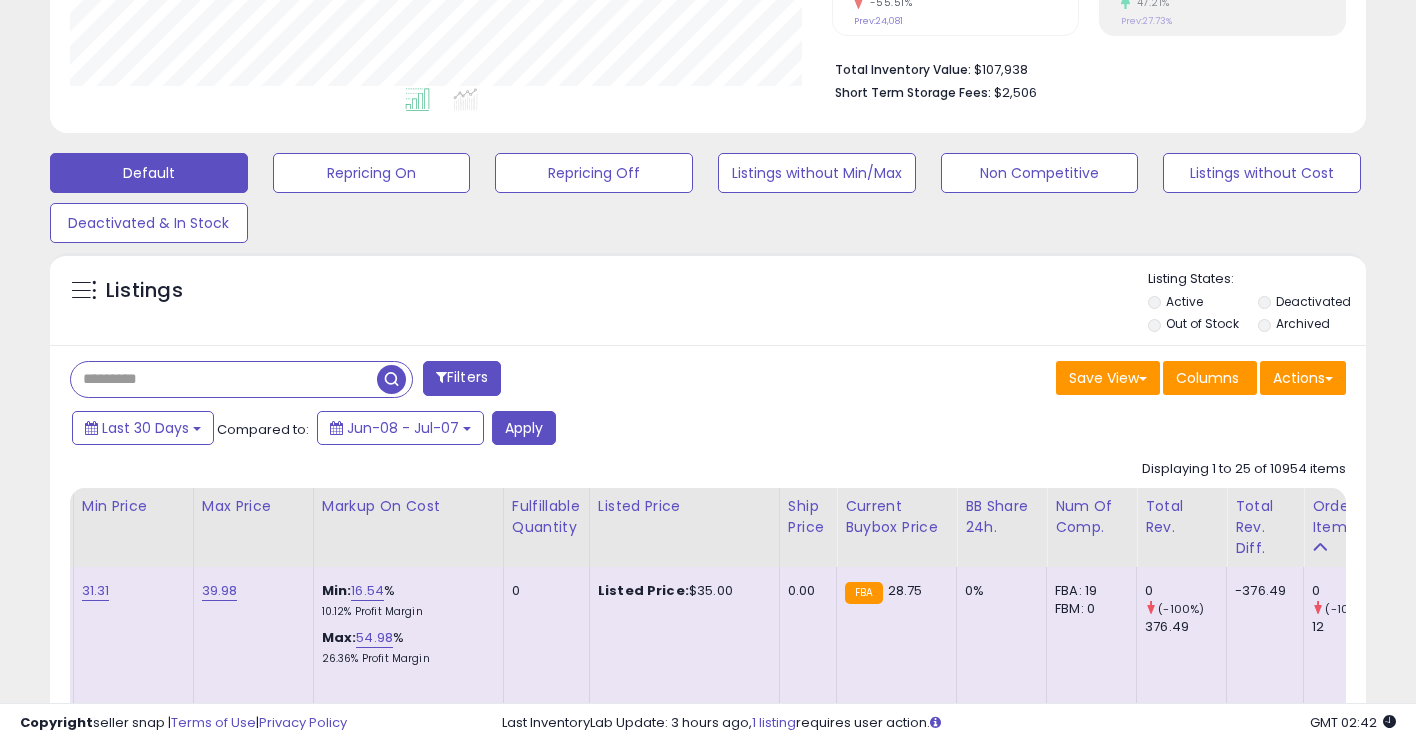 paste on "**********" 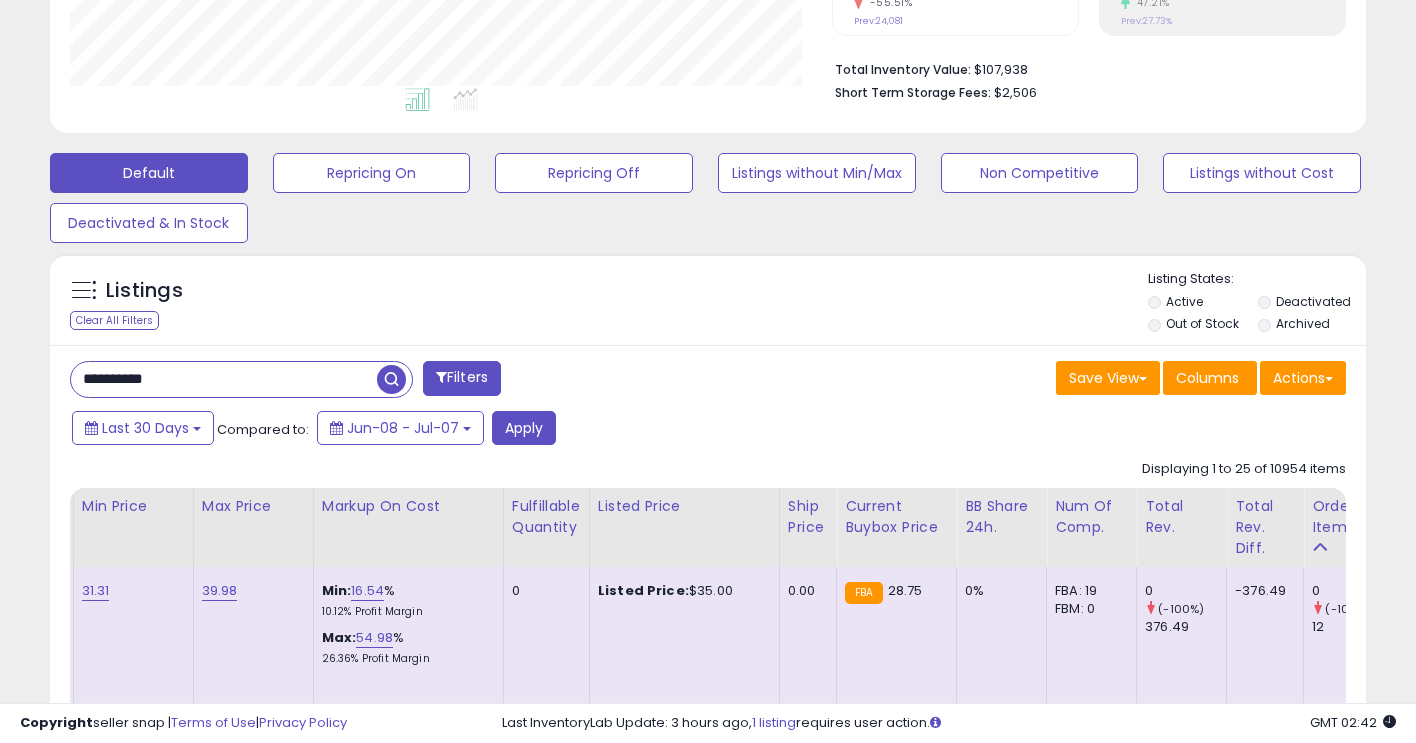 click at bounding box center [391, 379] 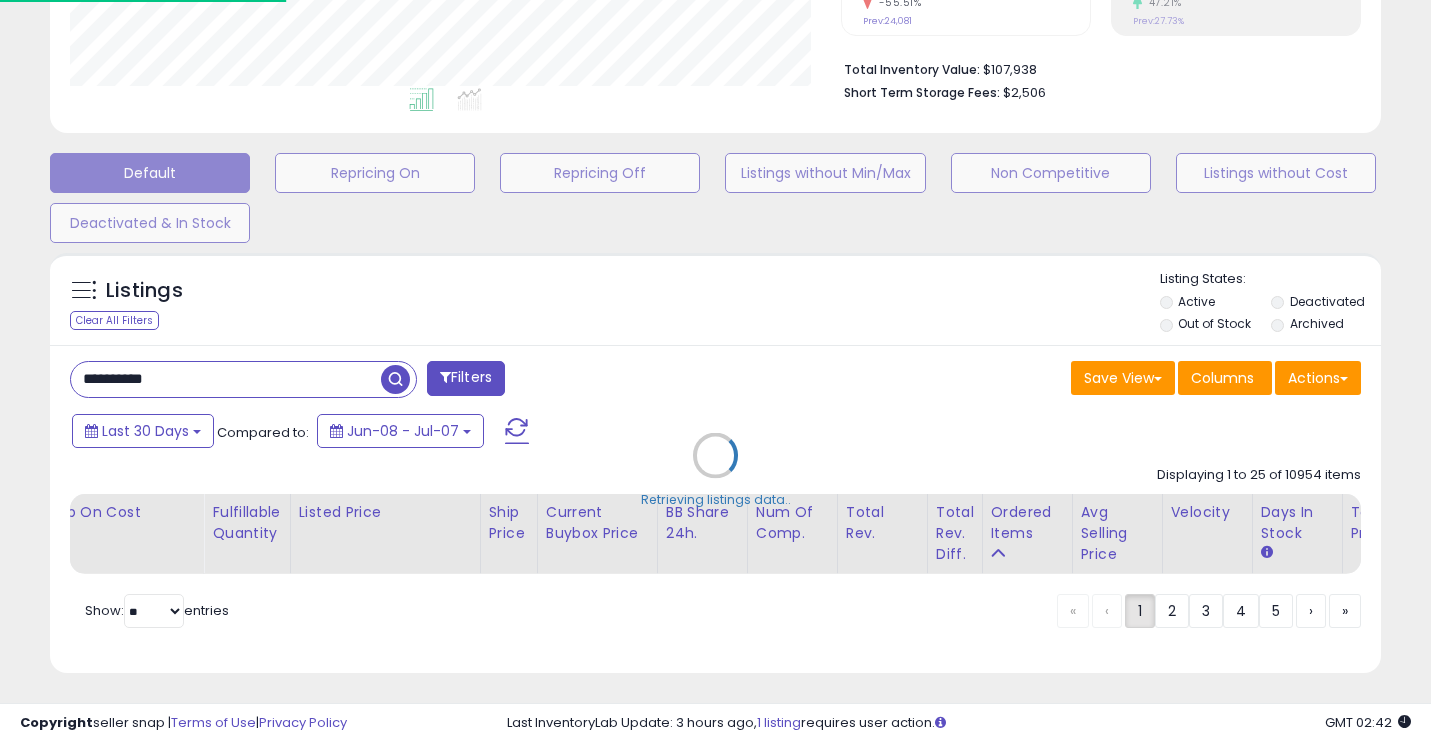 scroll, scrollTop: 999590, scrollLeft: 999229, axis: both 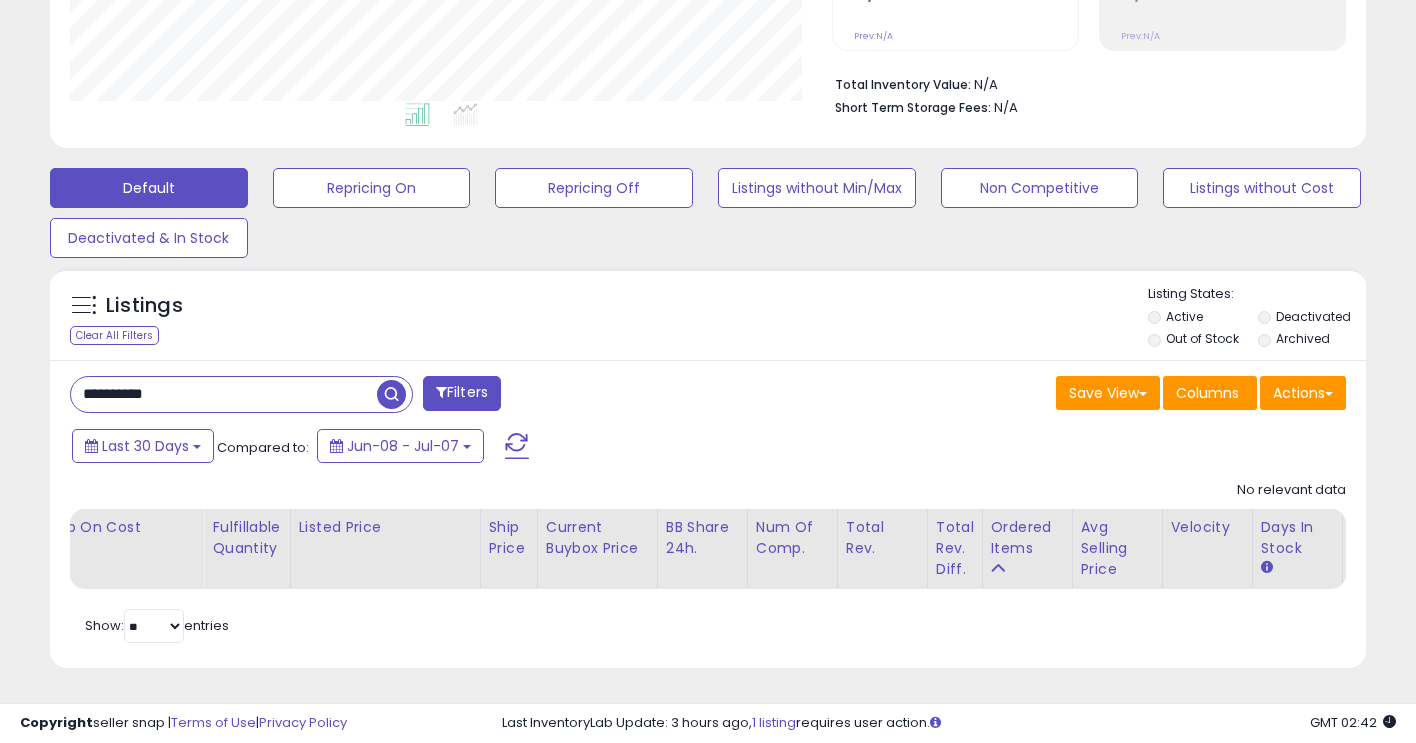 drag, startPoint x: 185, startPoint y: 393, endPoint x: 0, endPoint y: 350, distance: 189.93156 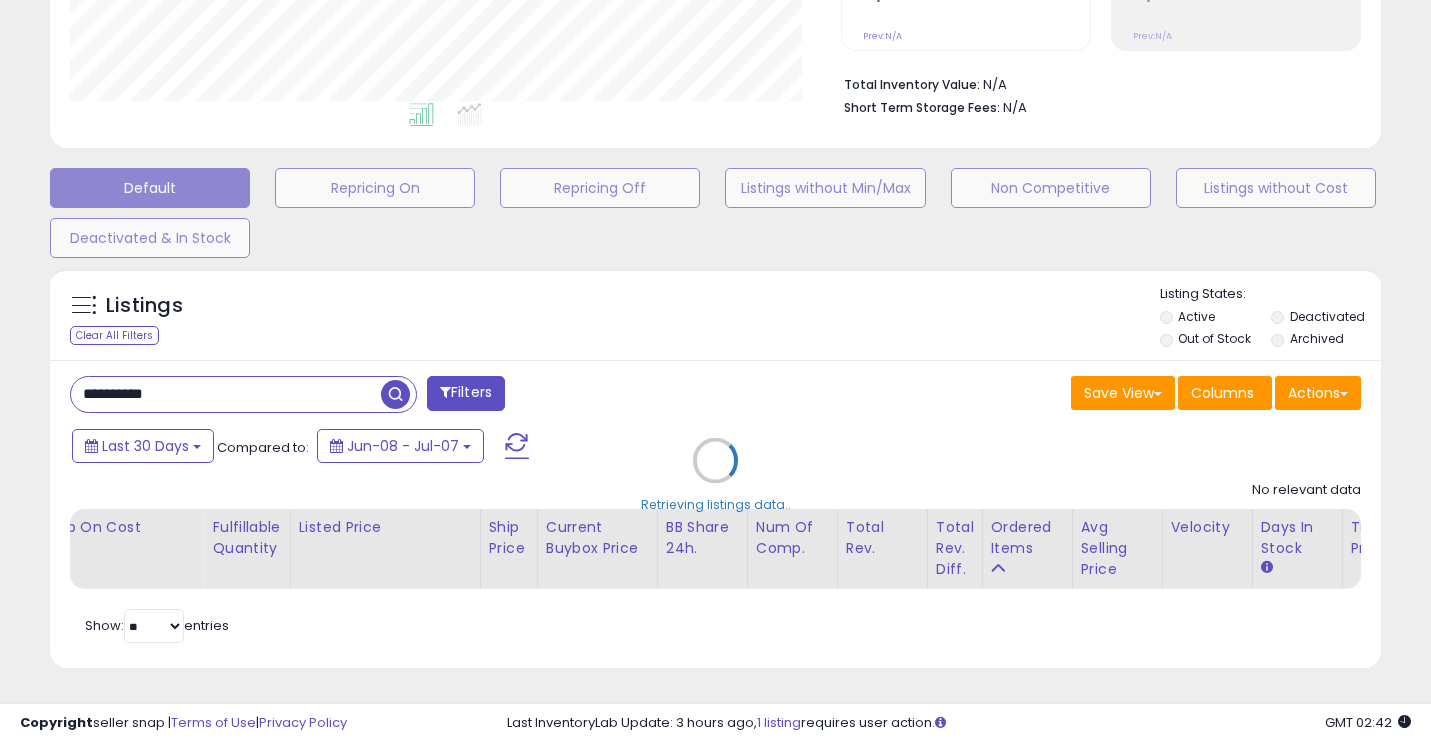 scroll, scrollTop: 999590, scrollLeft: 999229, axis: both 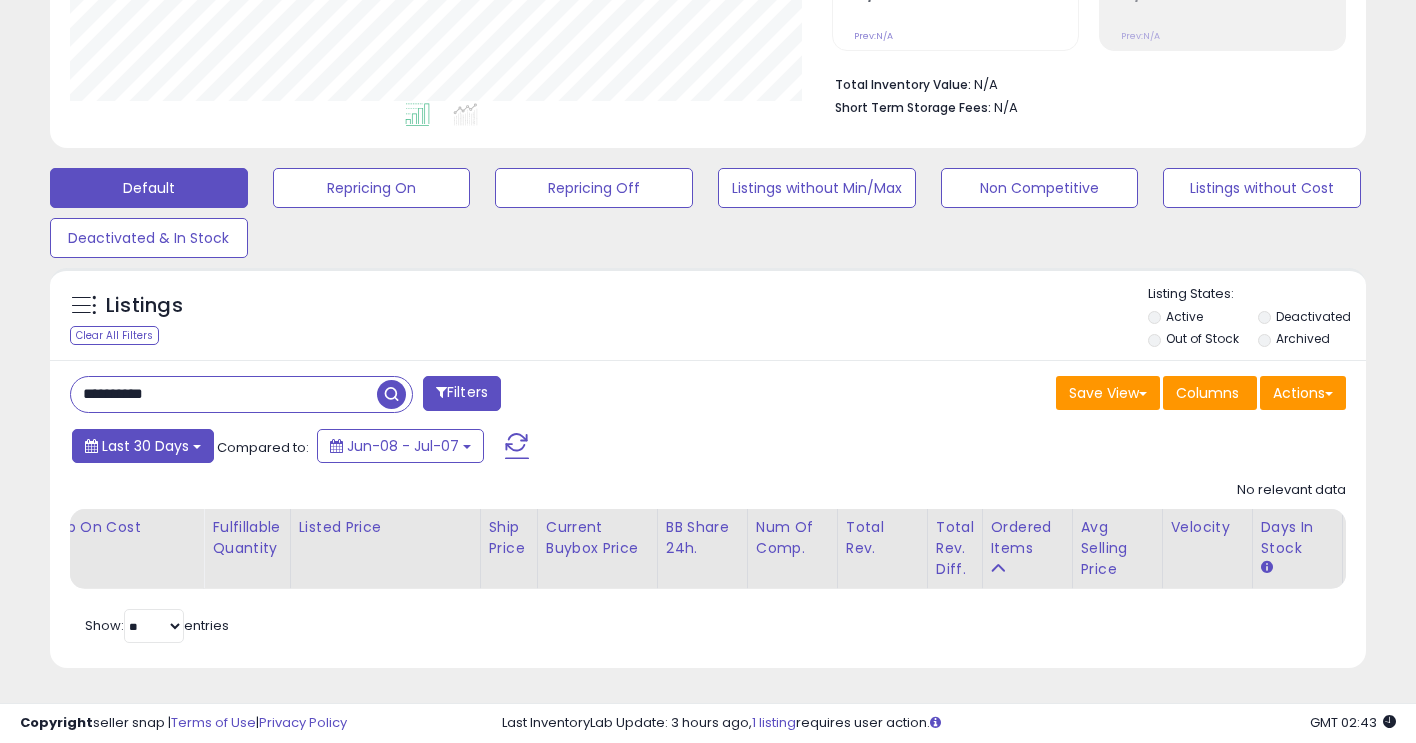 click on "Last 30 Days" at bounding box center (145, 446) 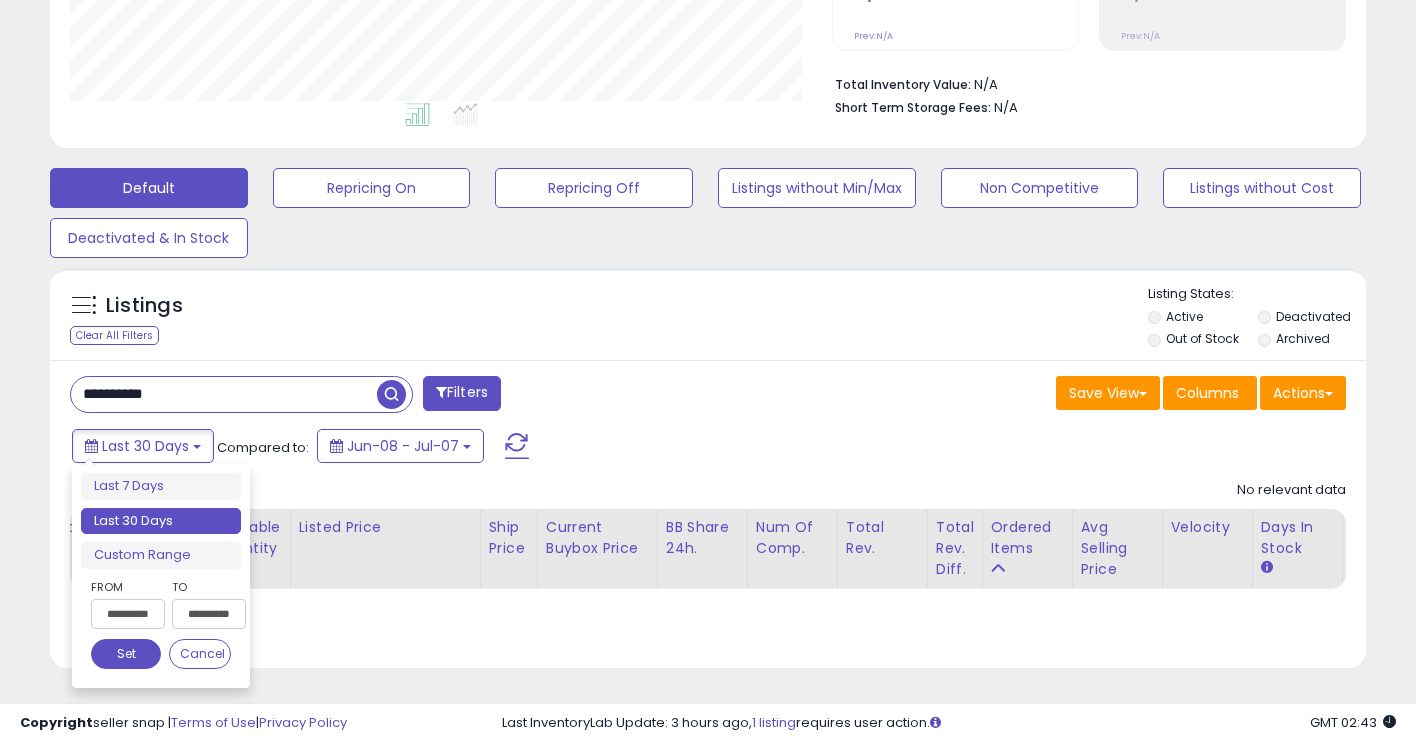 click on "**********" at bounding box center (128, 614) 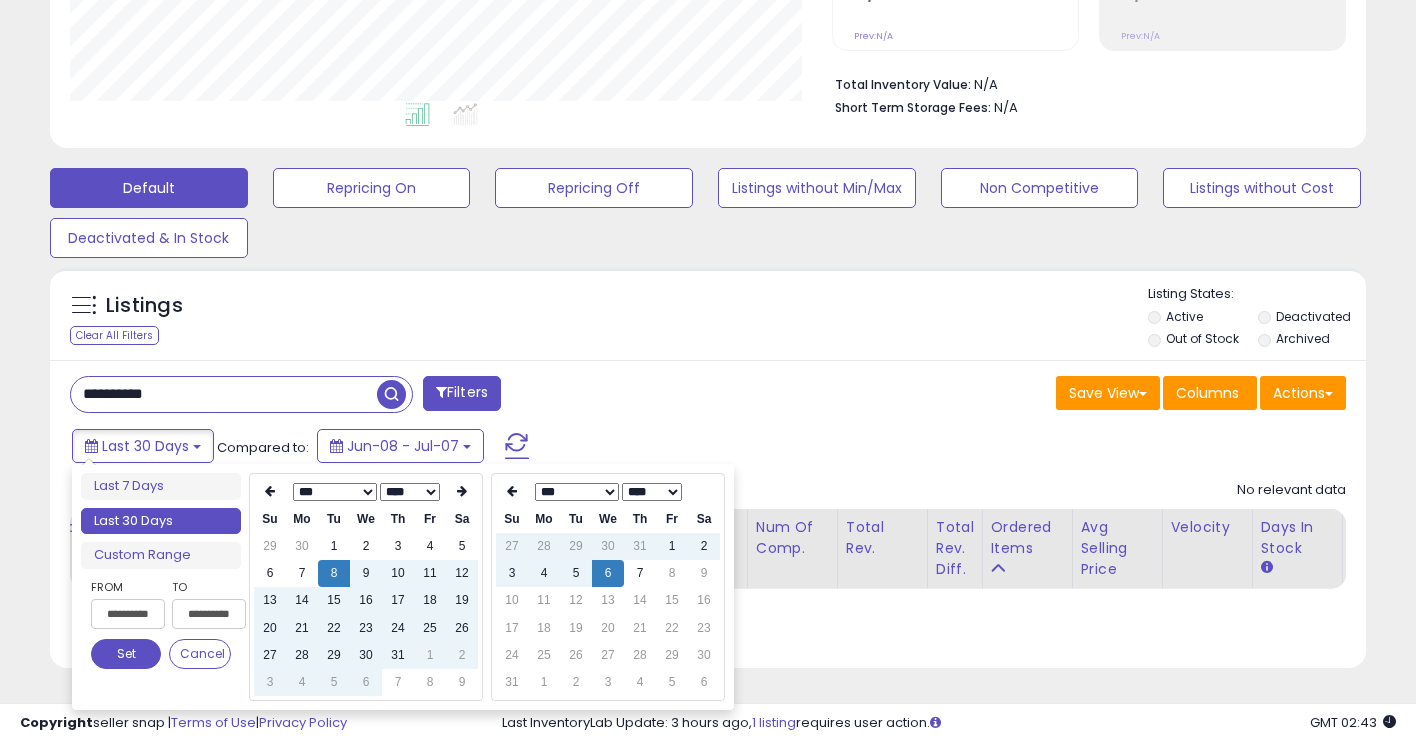click on "**** **** **** **** **** **** **** **** **** **** **** **** **** **** **** **** **** **** **** **** **** **** **** **** **** **** **** **** **** **** **** **** **** **** **** **** **** **** **** **** **** **** **** **** **** **** **** **** **** **** ****" at bounding box center [410, 492] 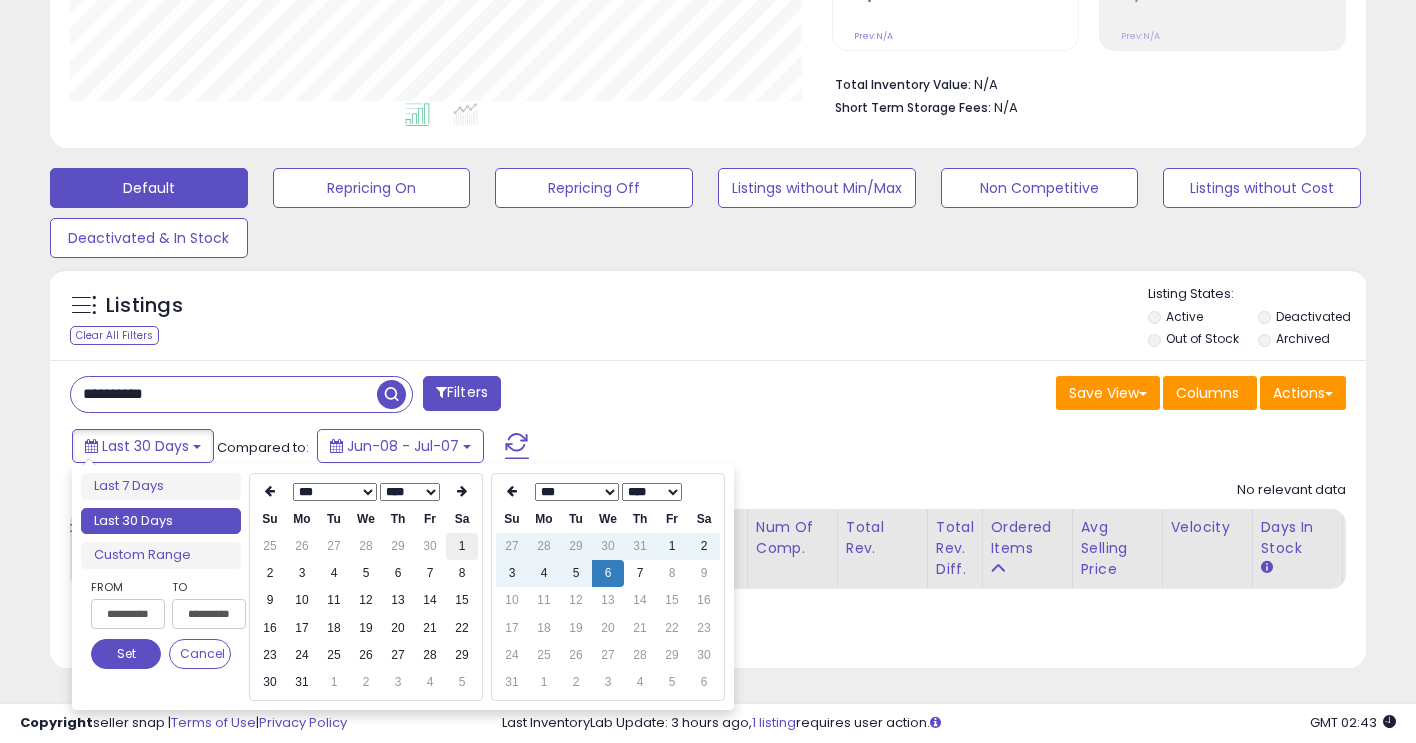 click on "1" at bounding box center (462, 546) 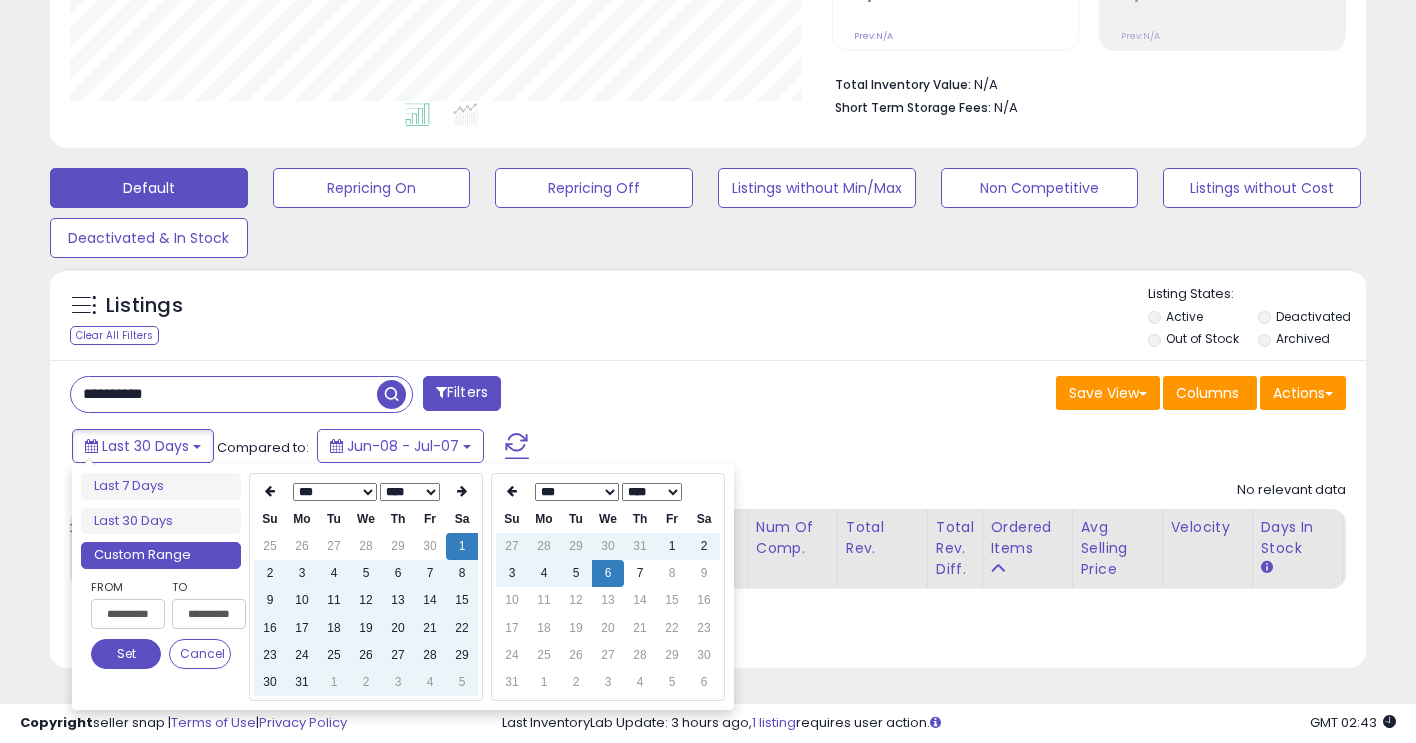 type on "**********" 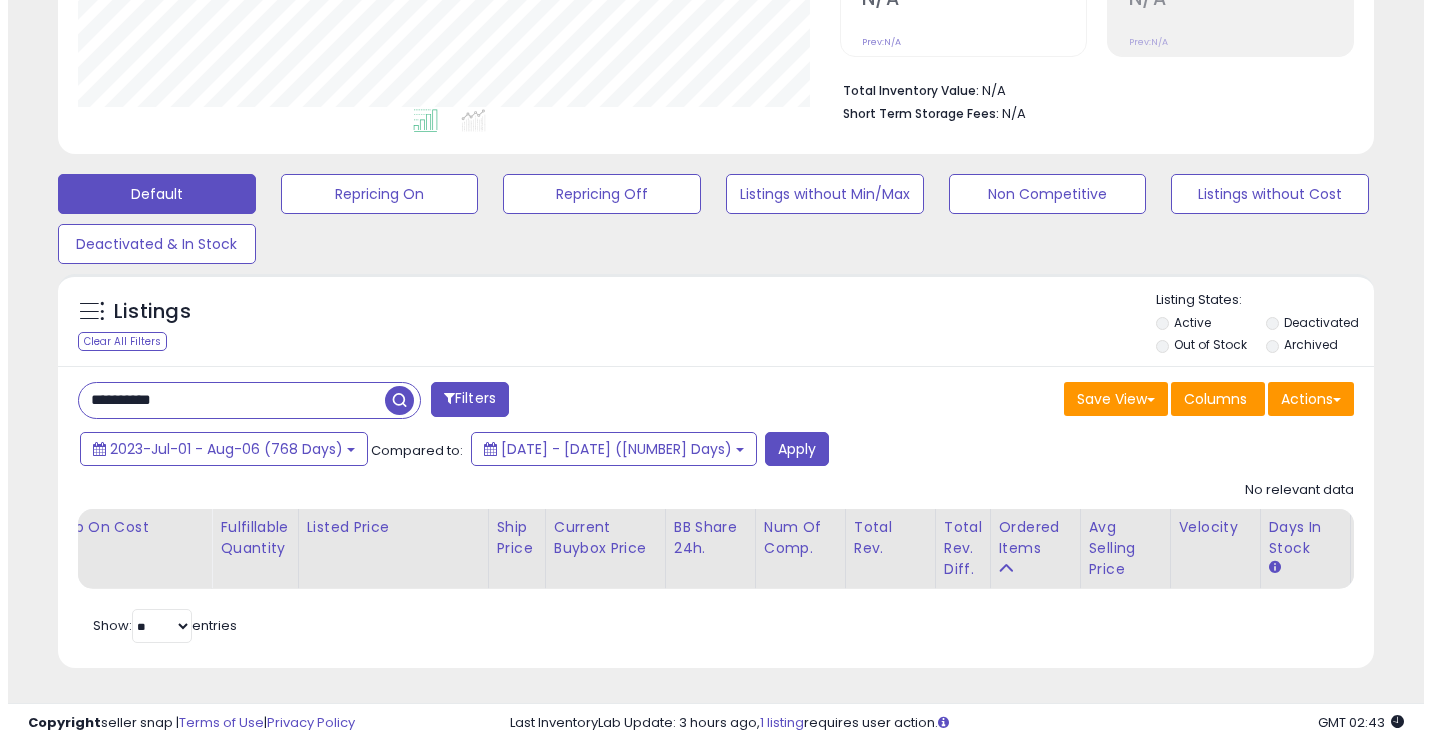 scroll, scrollTop: 471, scrollLeft: 0, axis: vertical 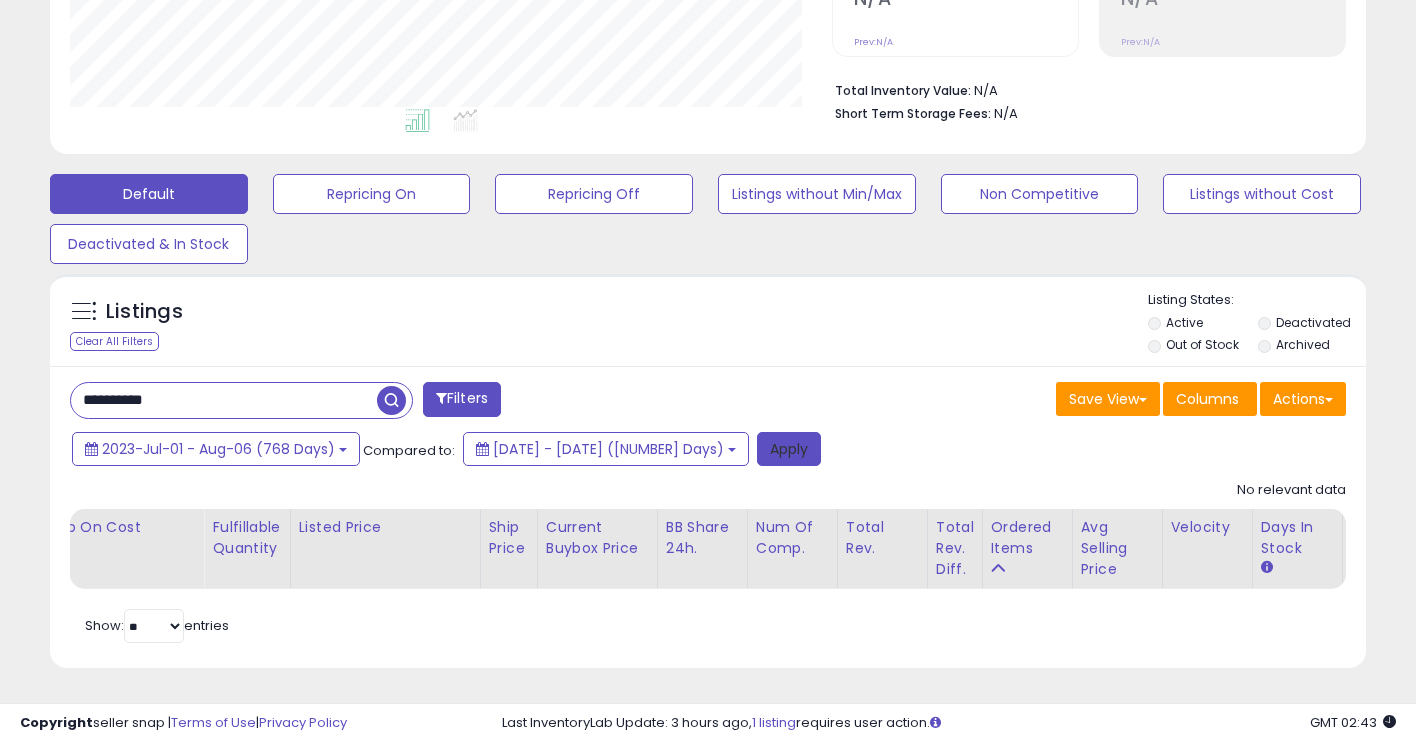 click on "Apply" at bounding box center (789, 449) 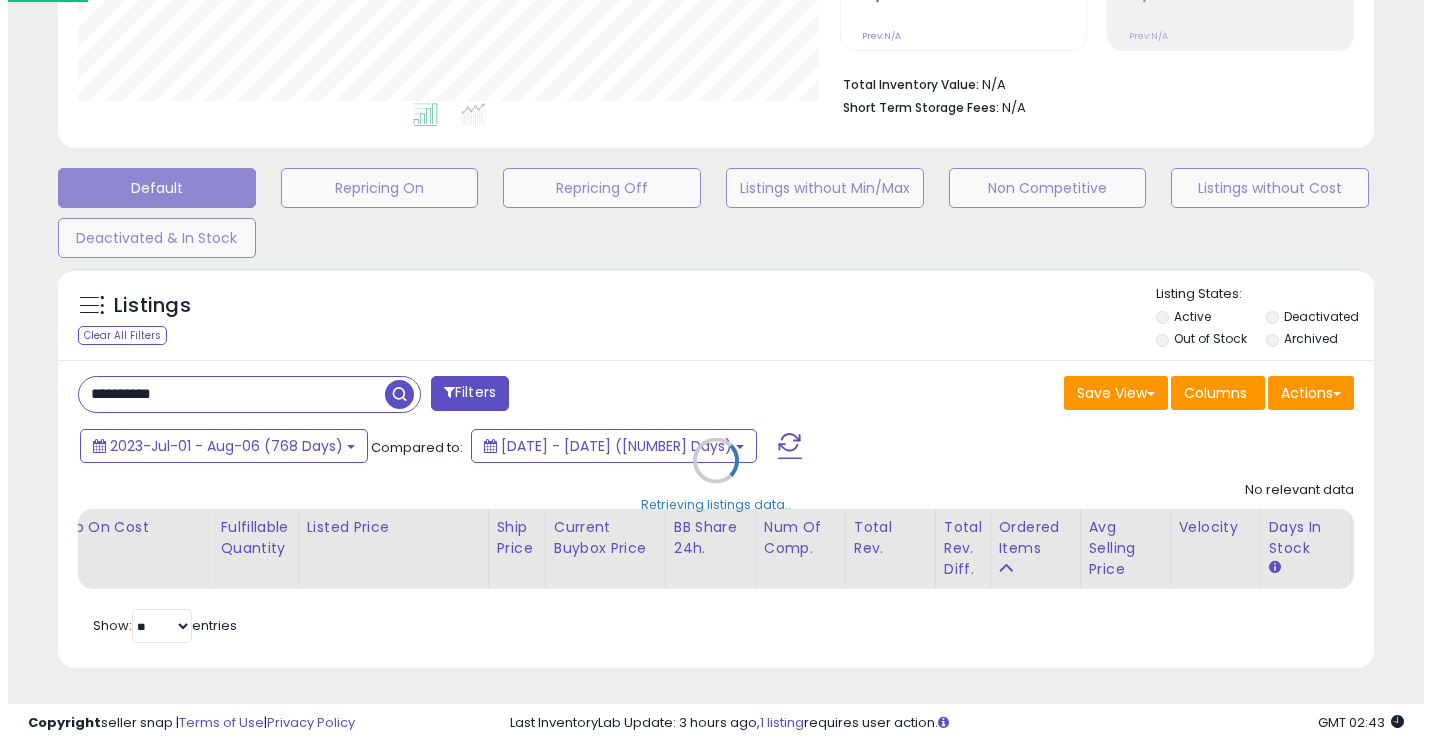 scroll, scrollTop: 999590, scrollLeft: 999229, axis: both 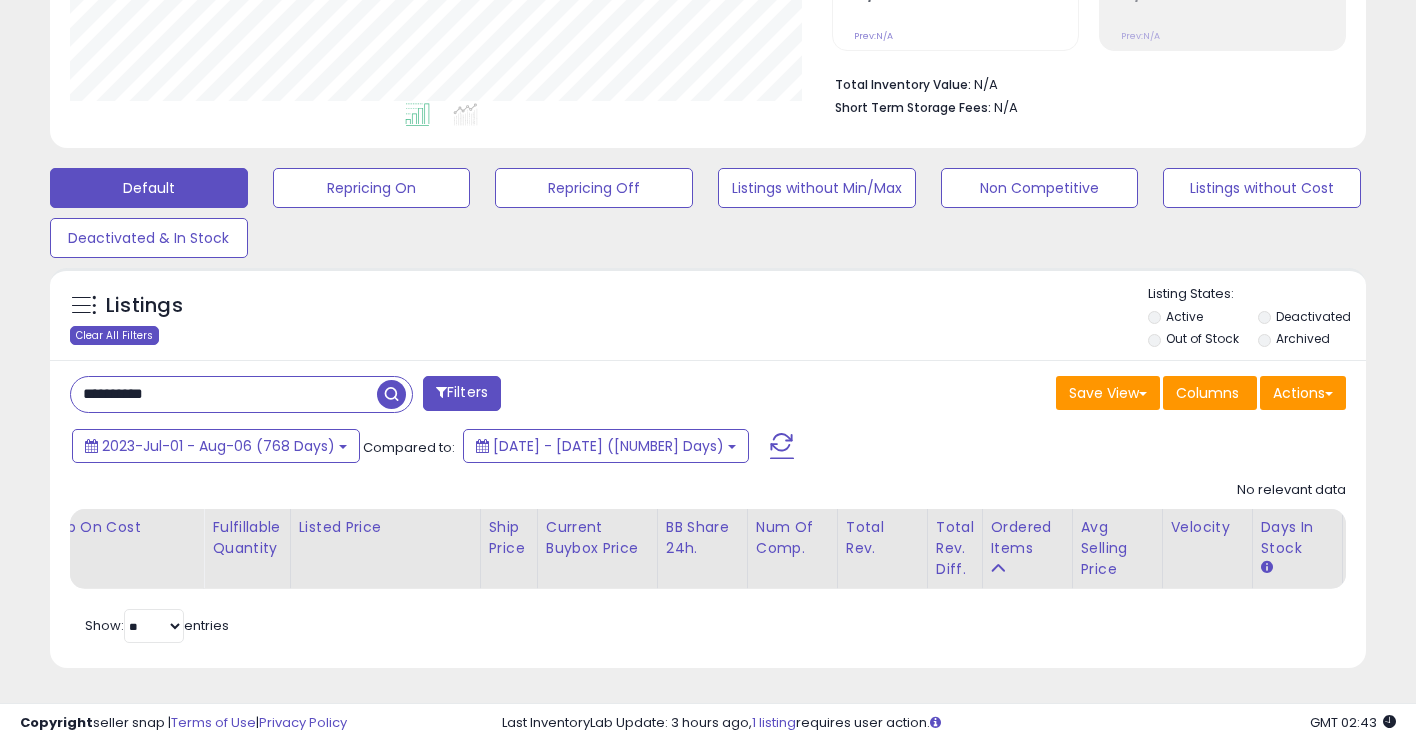 click on "Clear All Filters" at bounding box center (114, 335) 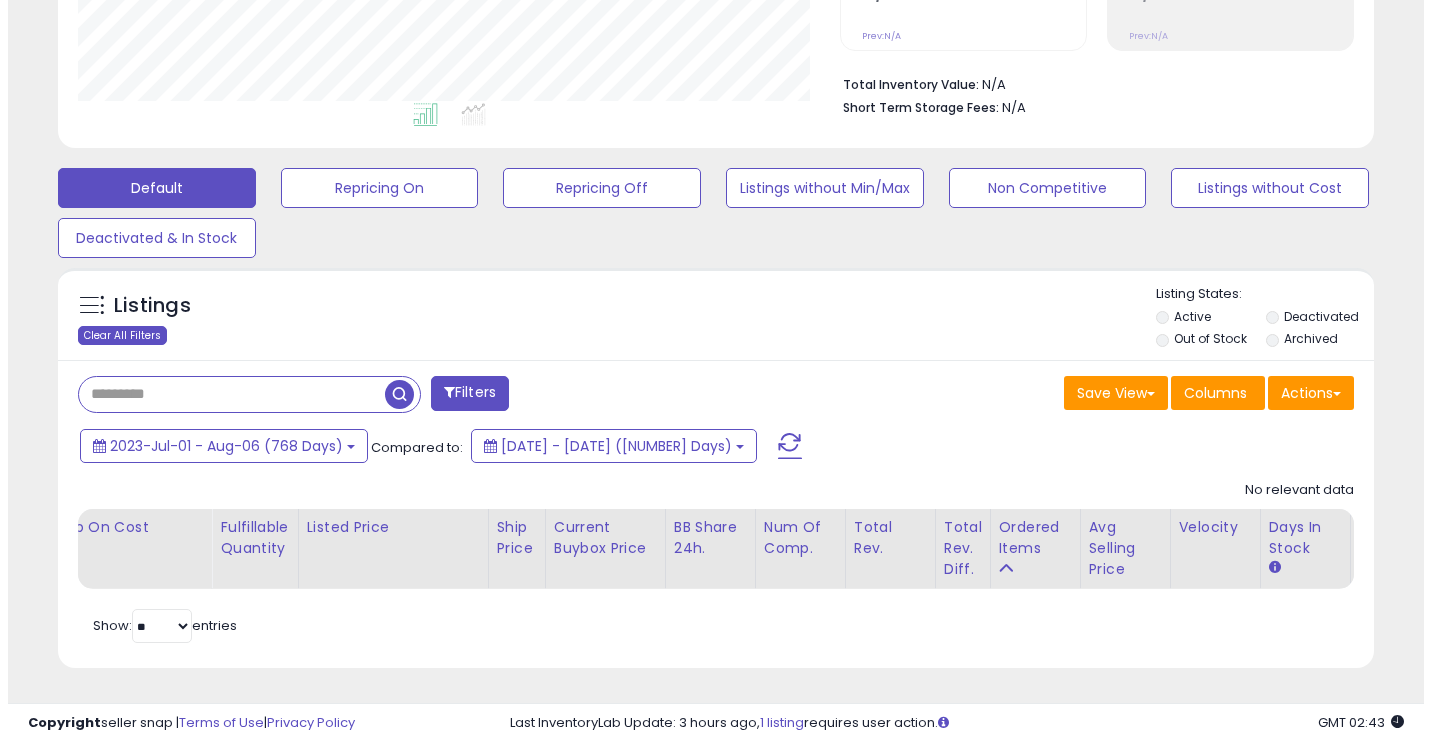 scroll, scrollTop: 999590, scrollLeft: 999229, axis: both 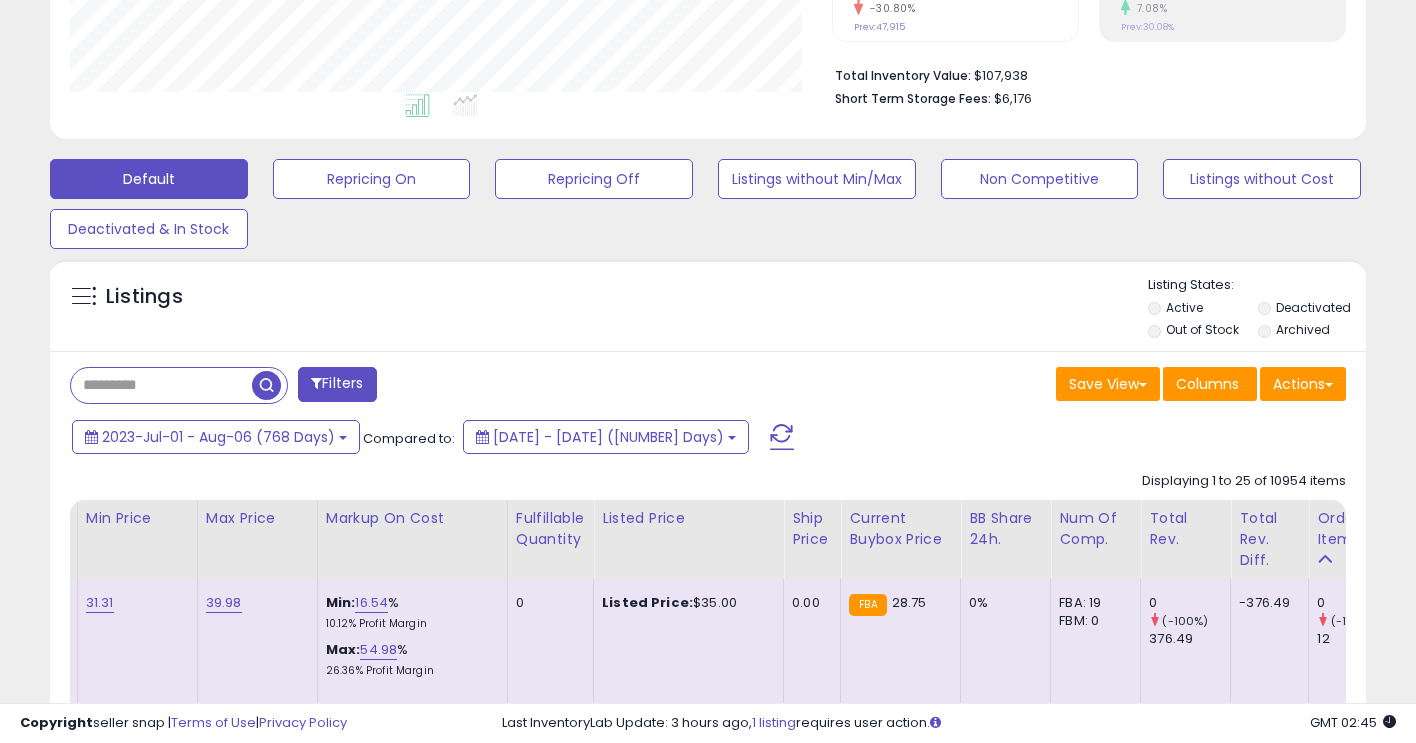 click at bounding box center (161, 385) 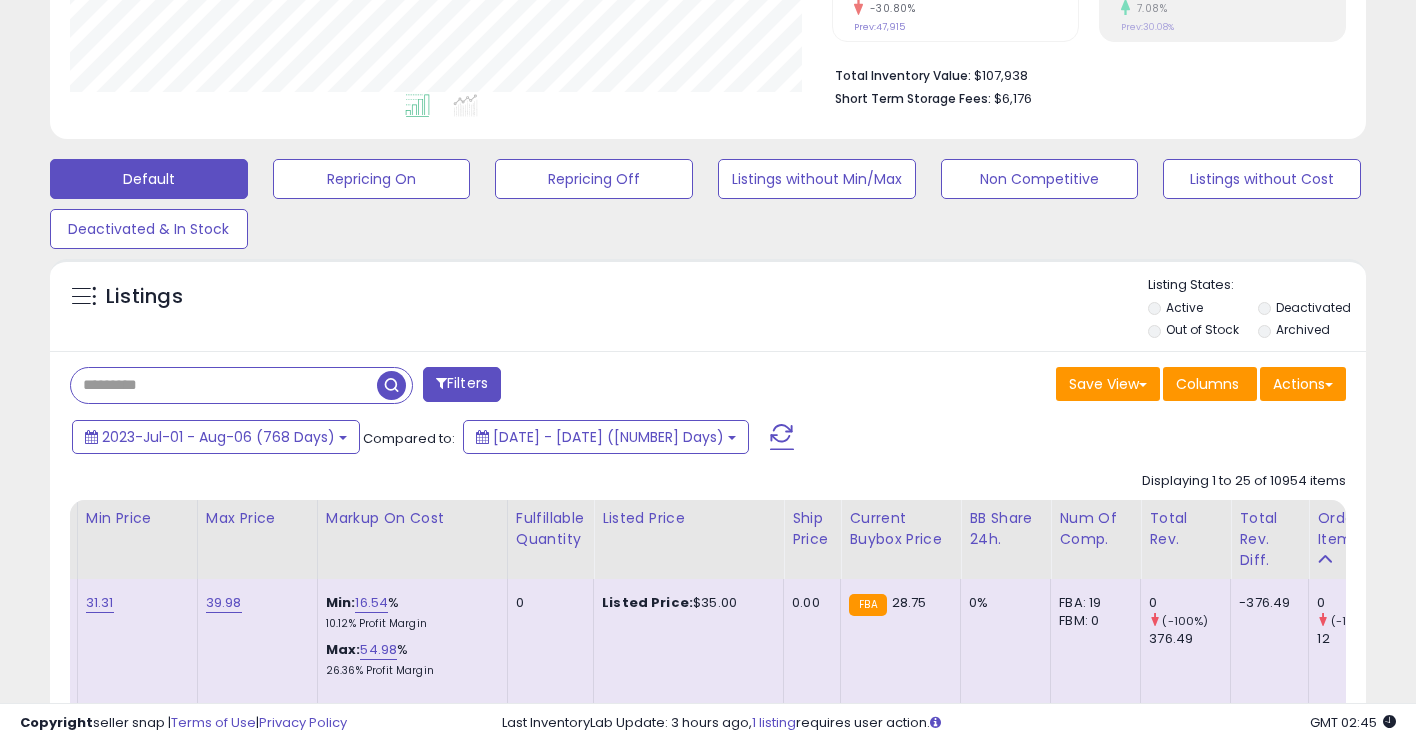 paste on "**********" 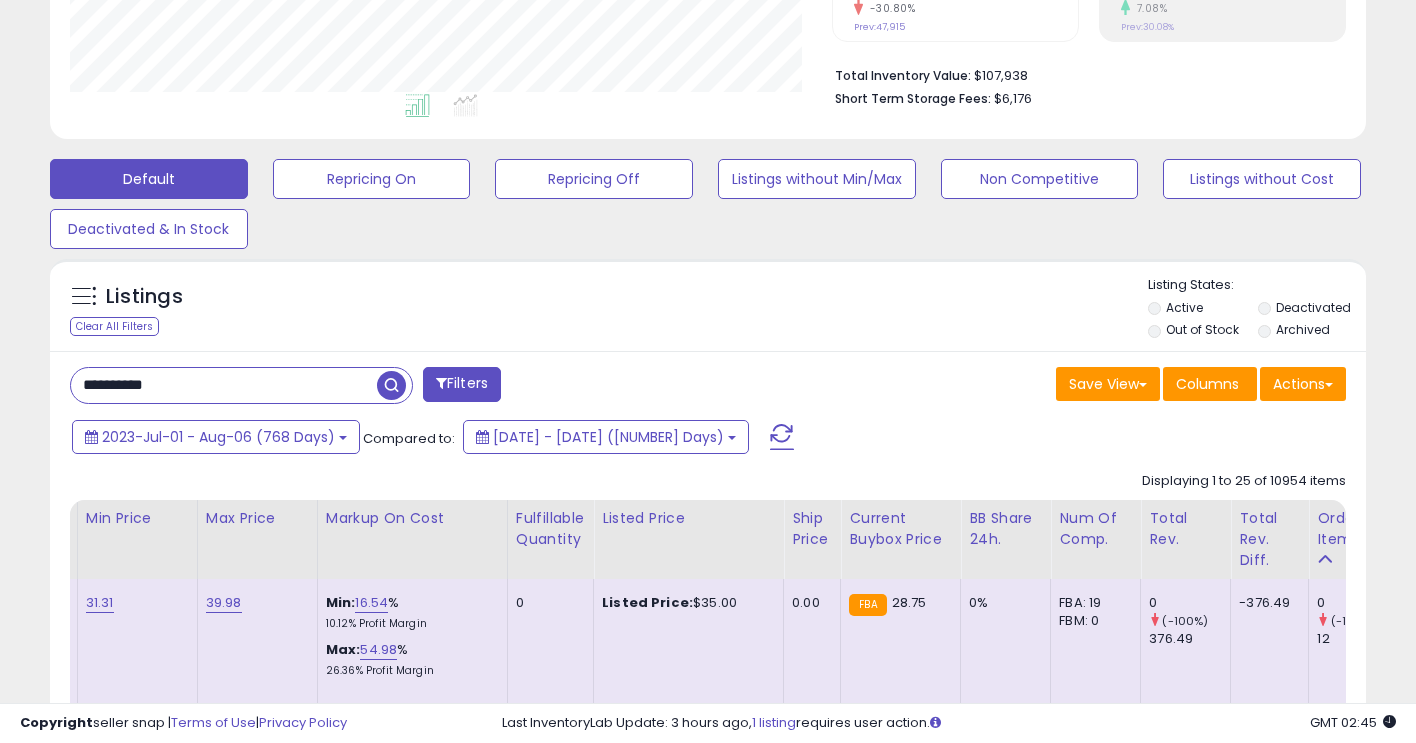 click at bounding box center (391, 385) 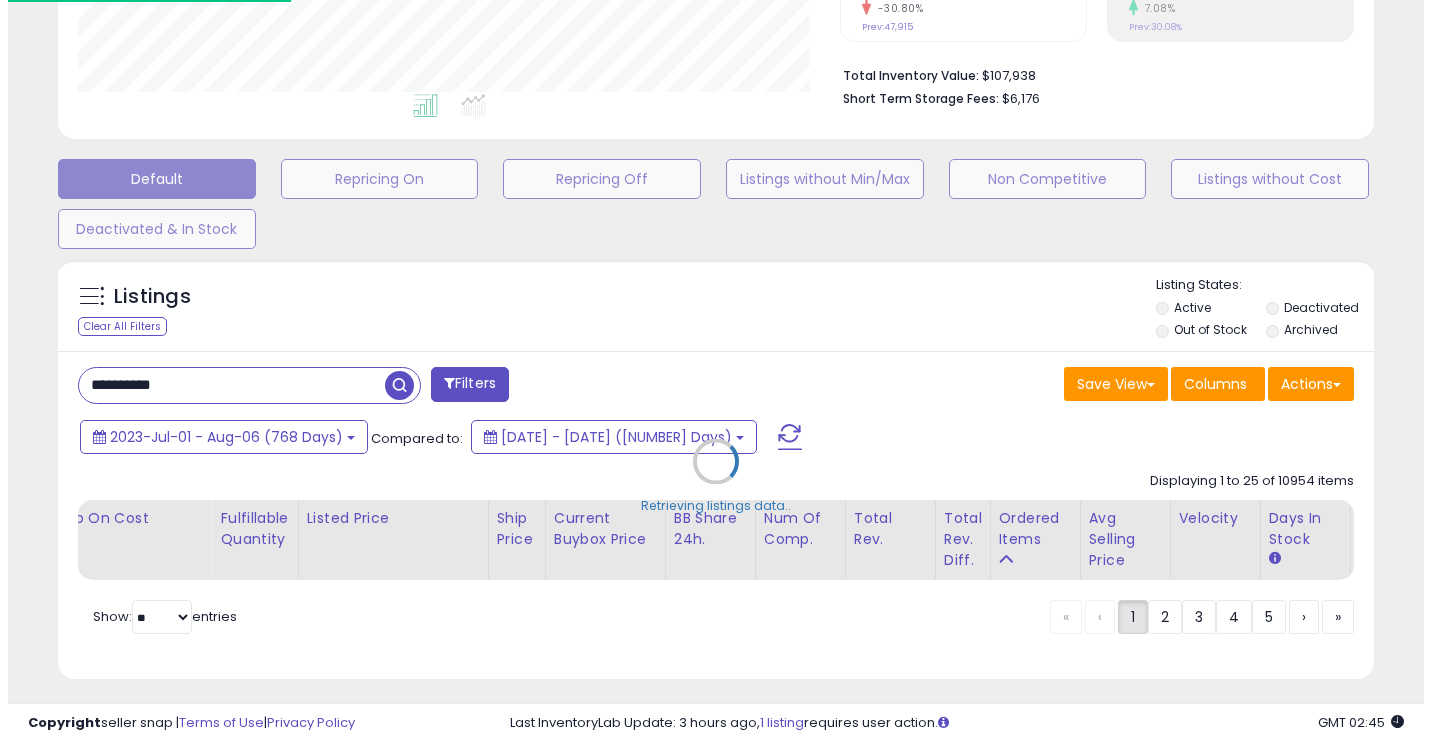 scroll, scrollTop: 999590, scrollLeft: 999229, axis: both 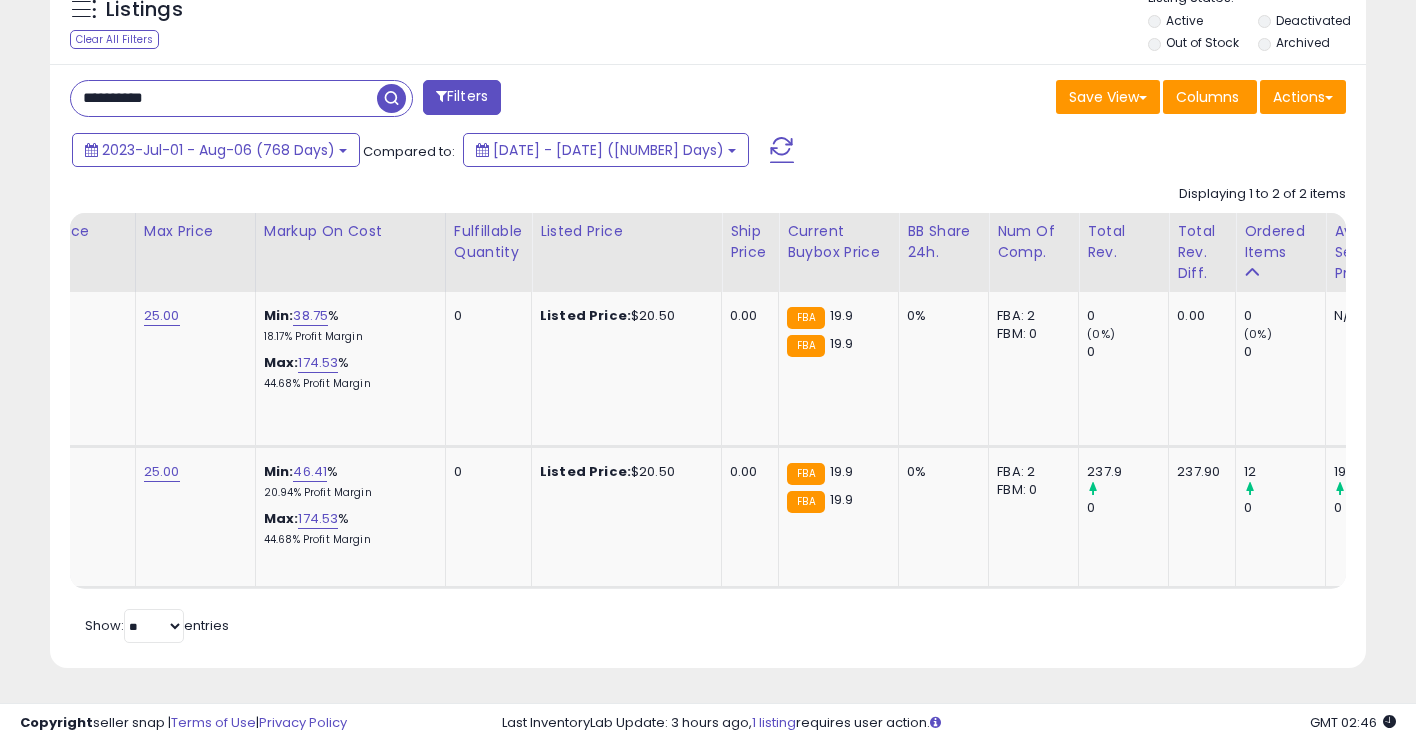 drag, startPoint x: 198, startPoint y: 97, endPoint x: 14, endPoint y: 80, distance: 184.78366 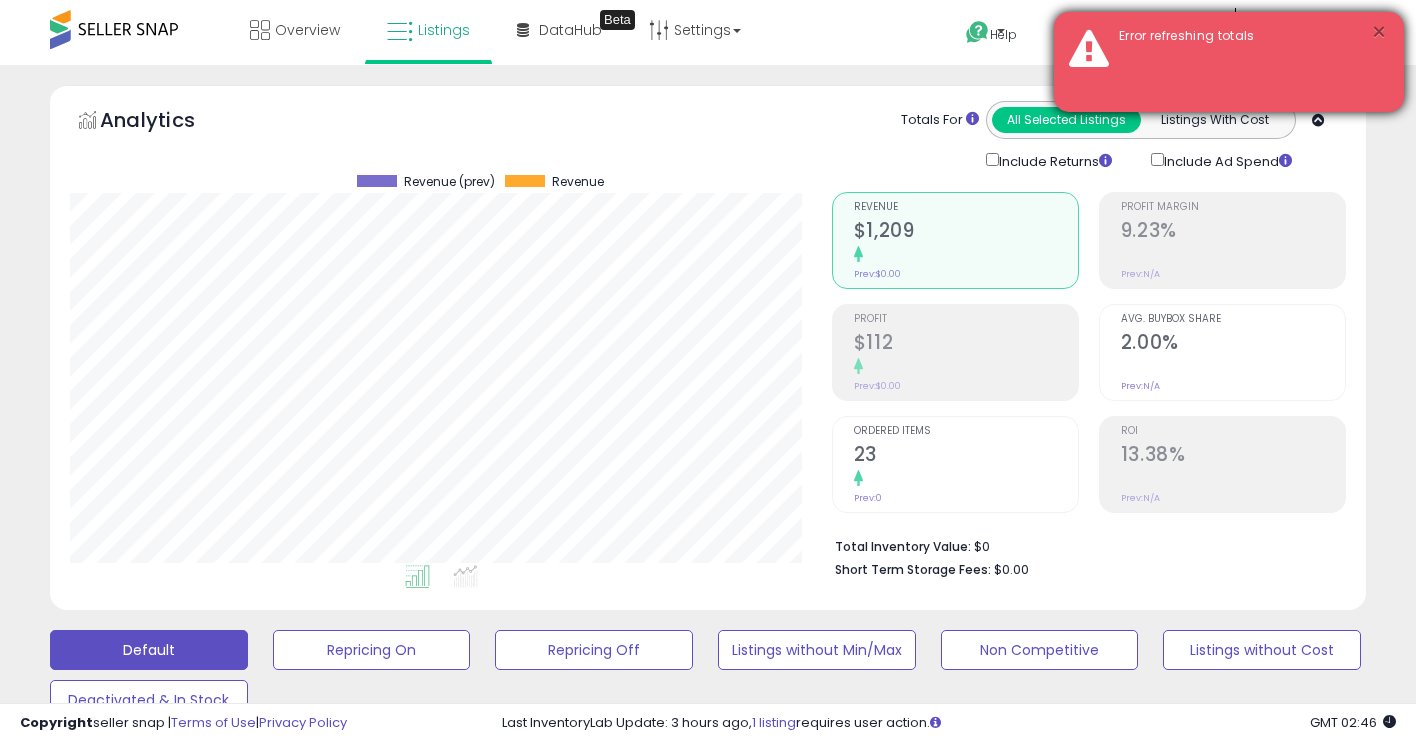click on "×" at bounding box center [1379, 32] 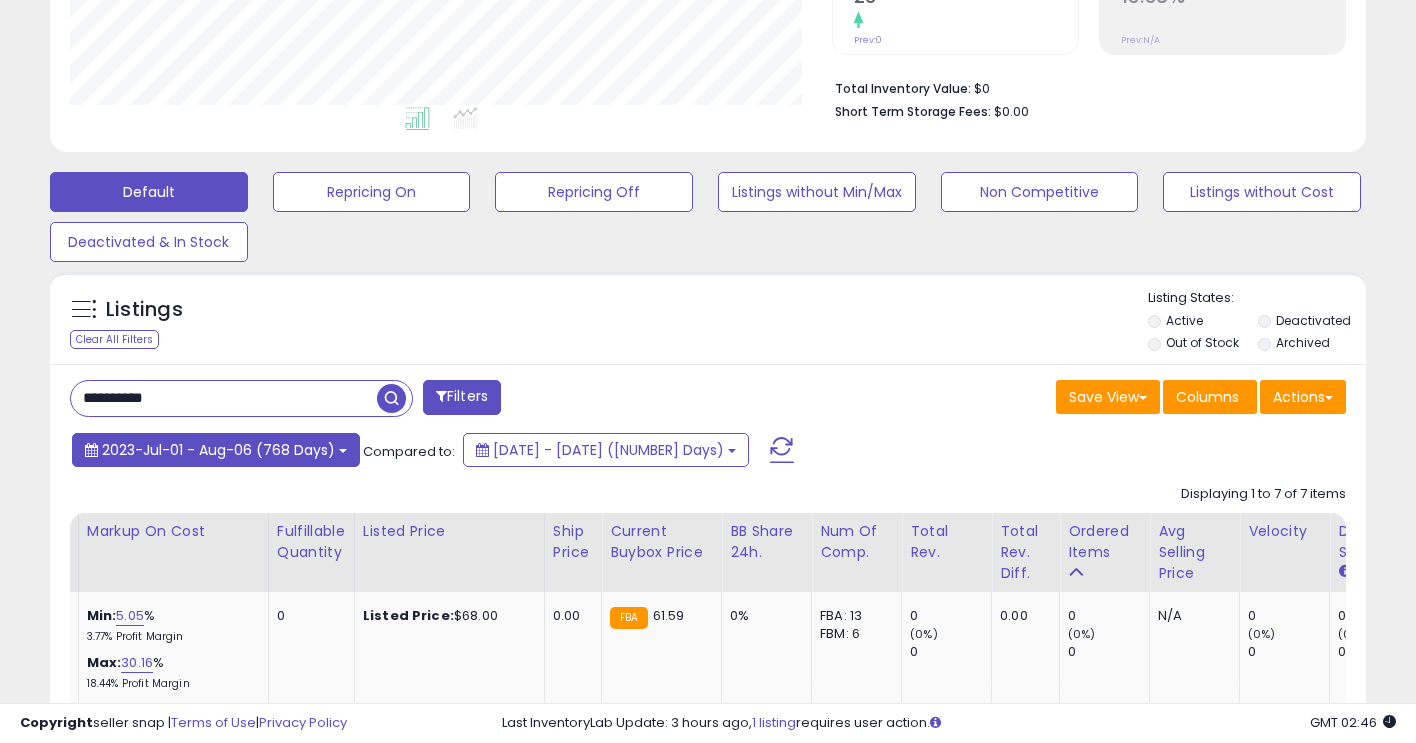click on "2023-Jul-01 - Aug-06 (768 Days)" at bounding box center [216, 450] 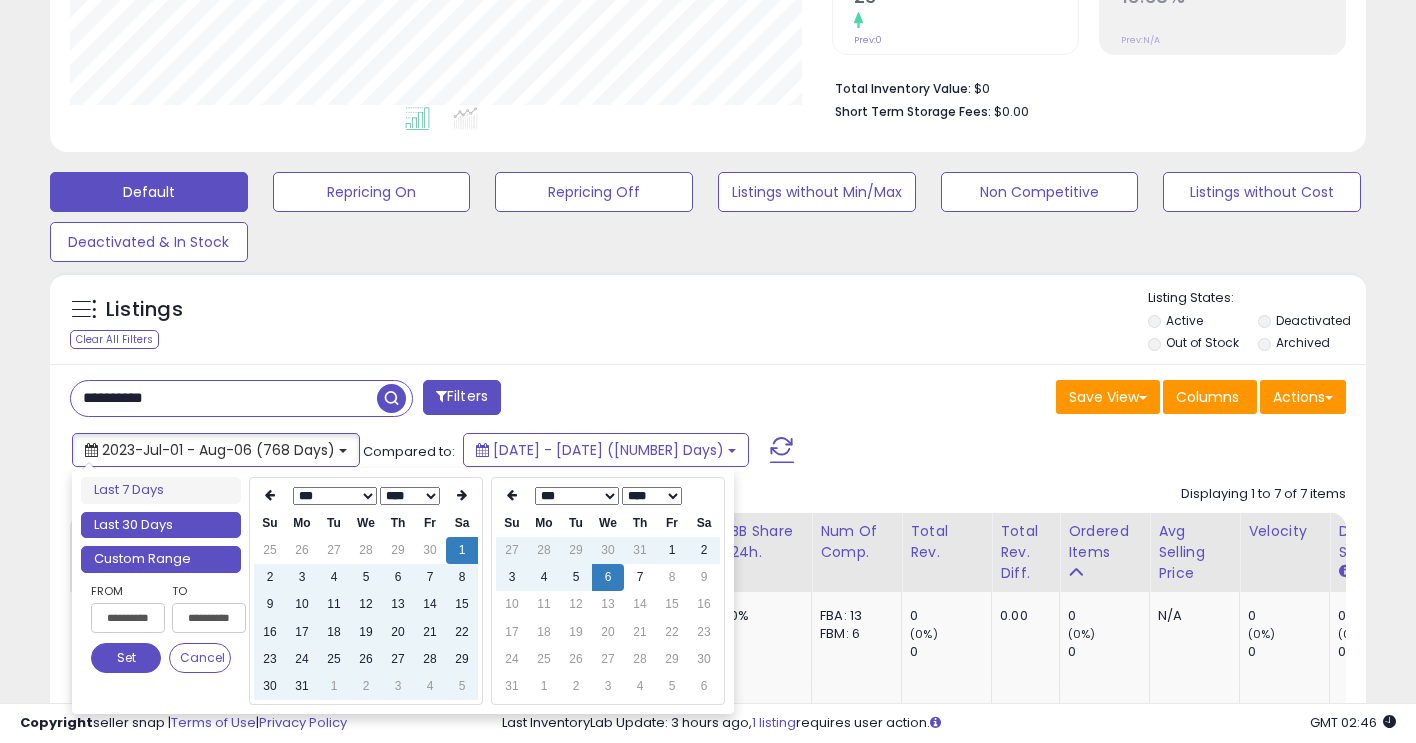 type on "**********" 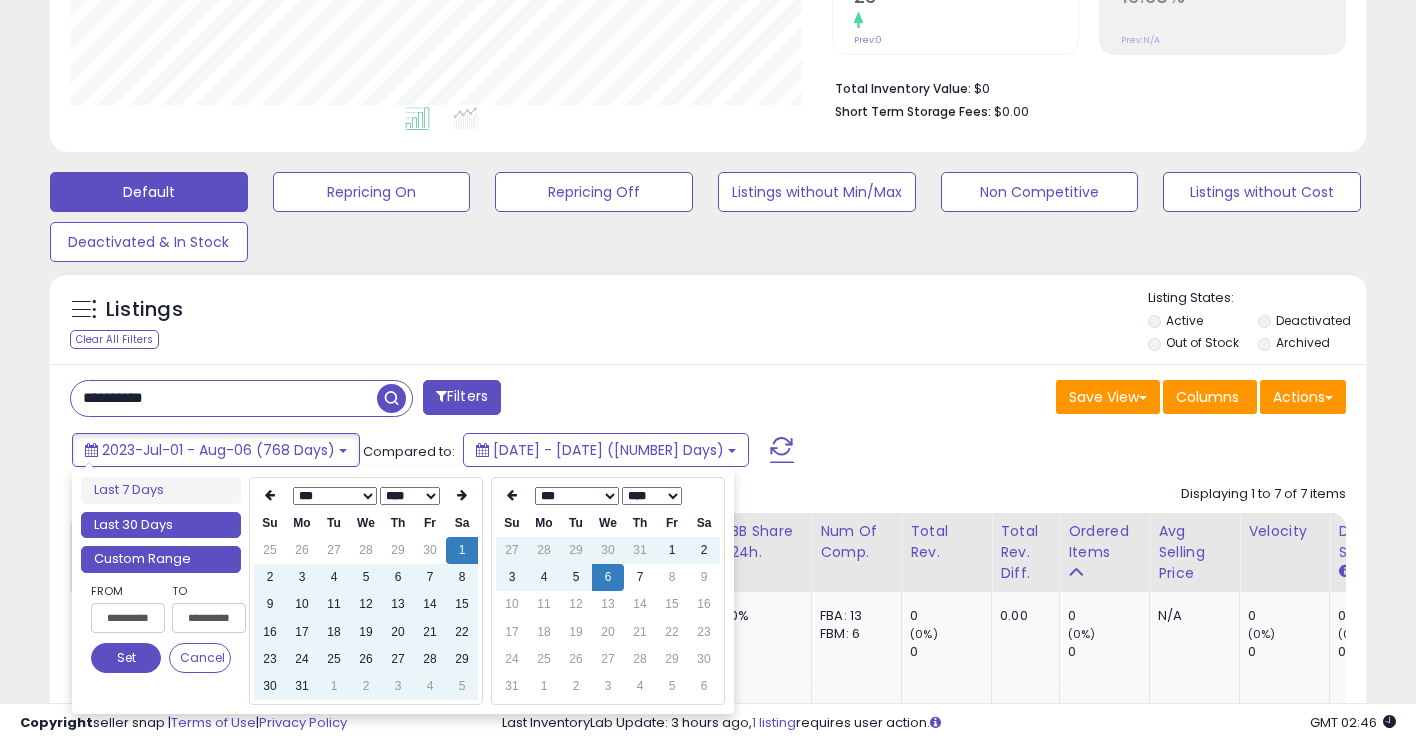 click on "Last 30 Days" at bounding box center [161, 525] 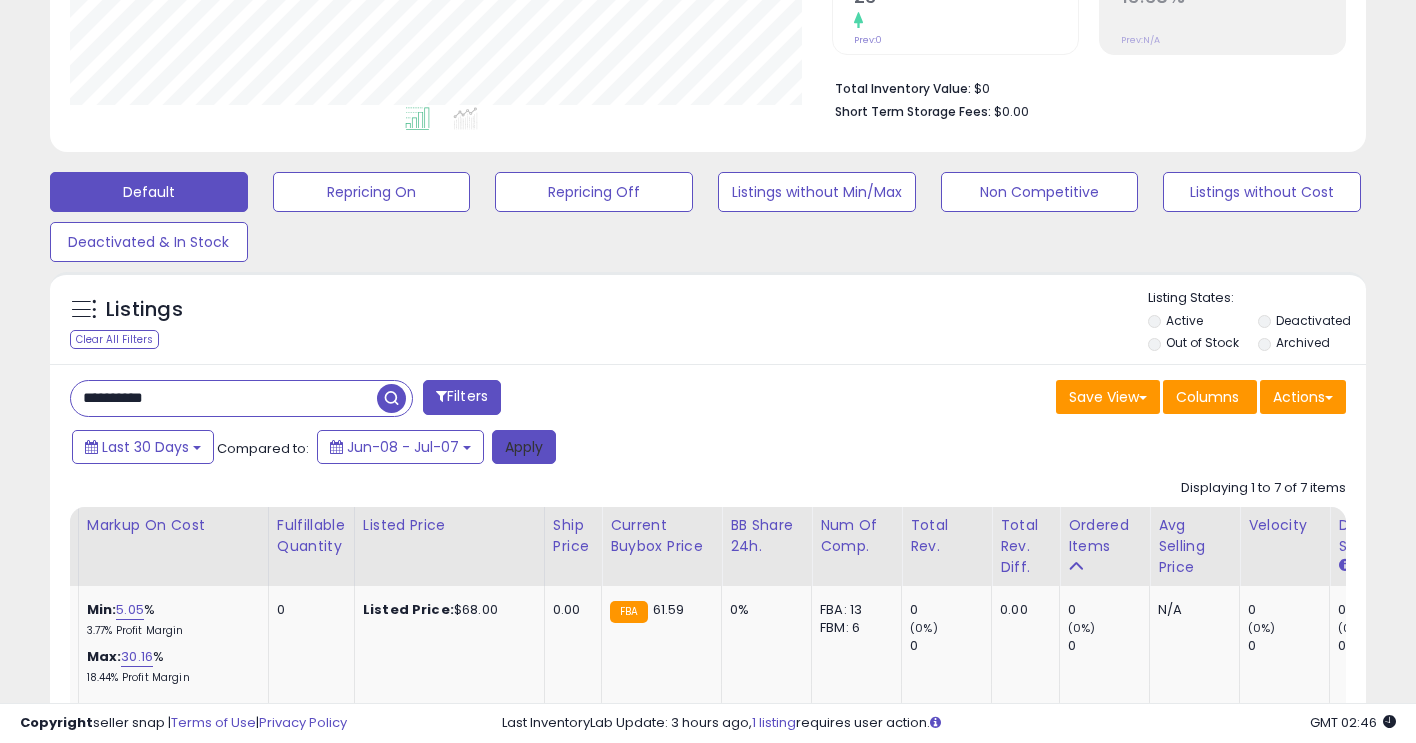 click on "Apply" at bounding box center [524, 447] 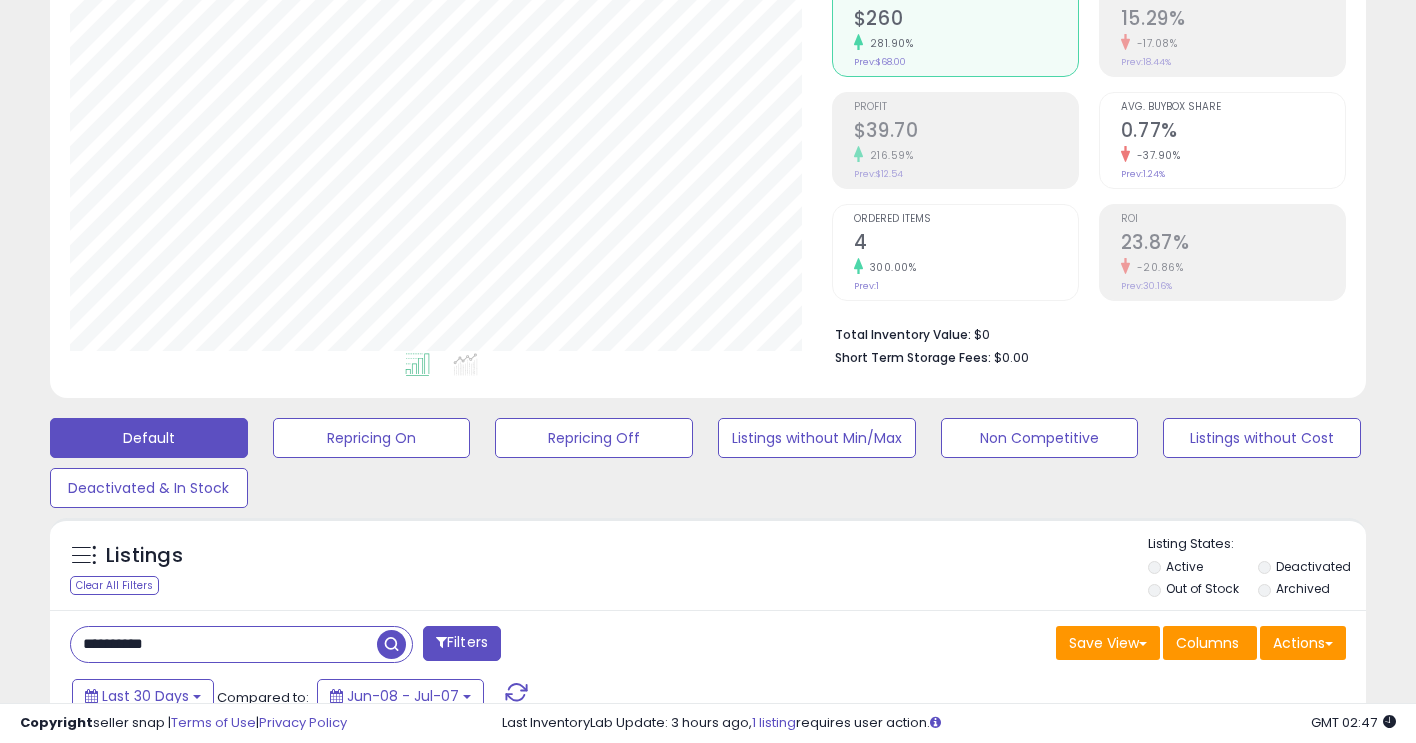 drag, startPoint x: 231, startPoint y: 650, endPoint x: 3, endPoint y: 621, distance: 229.8369 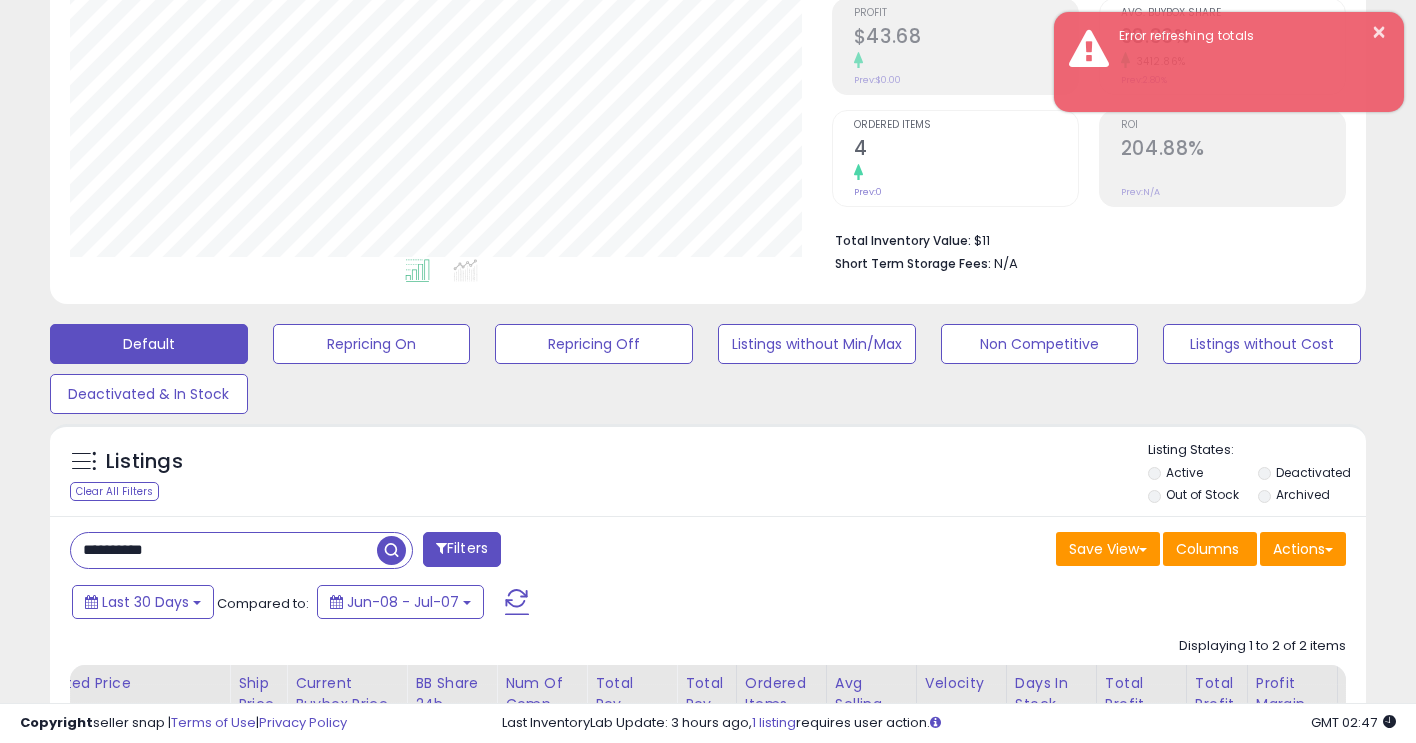 drag, startPoint x: 178, startPoint y: 544, endPoint x: 4, endPoint y: 525, distance: 175.03429 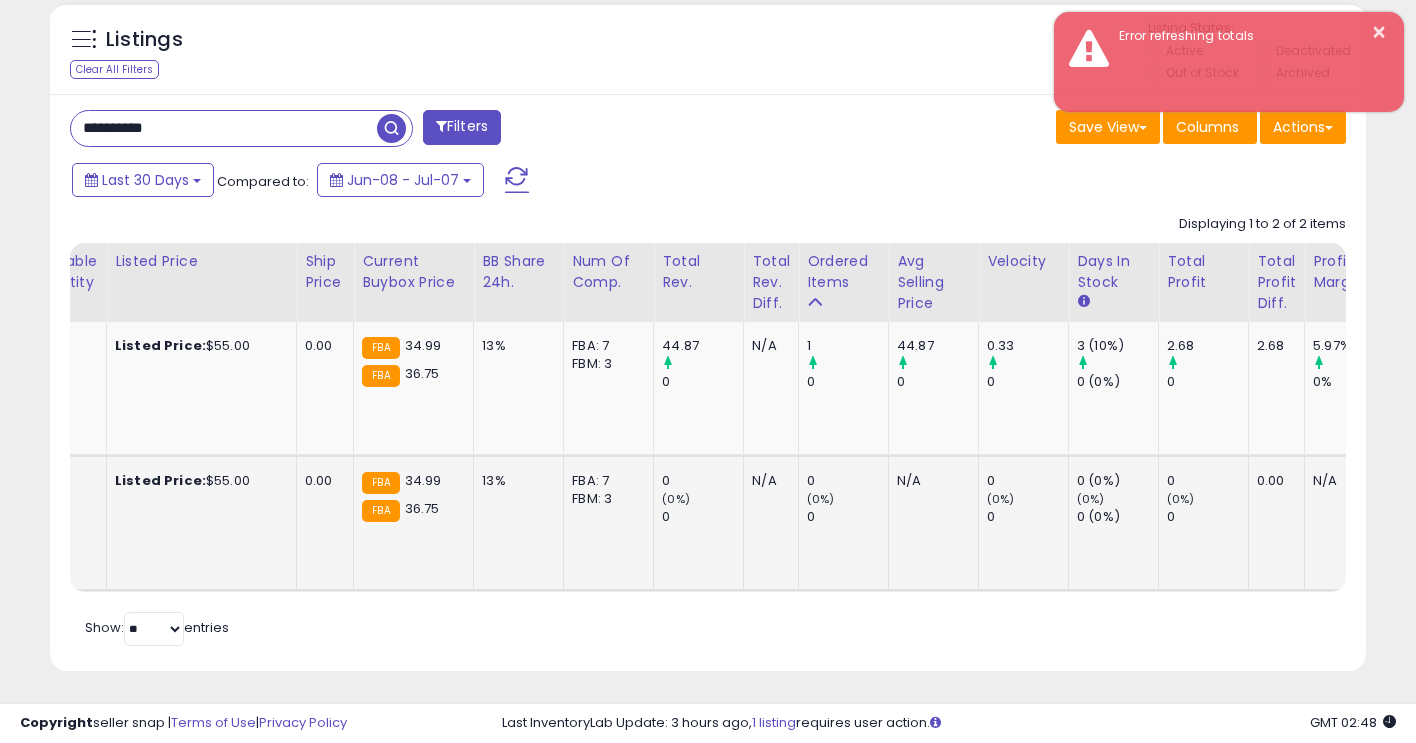 scroll, scrollTop: 746, scrollLeft: 0, axis: vertical 